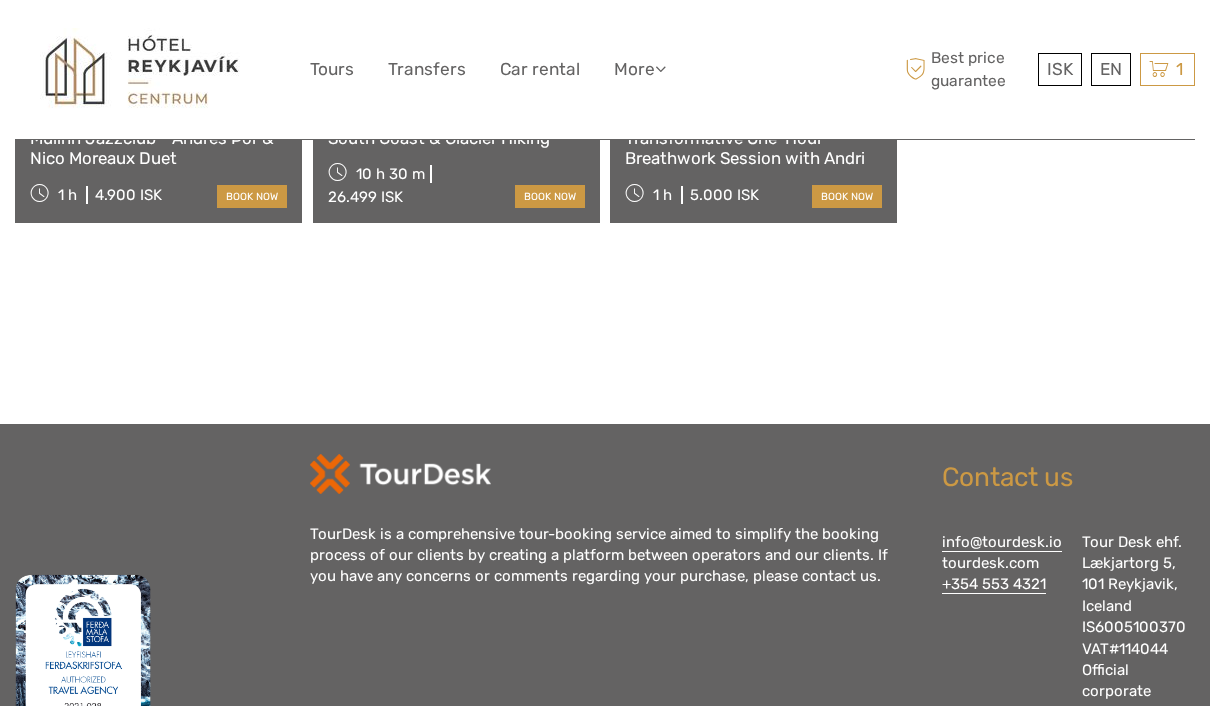 scroll, scrollTop: 0, scrollLeft: 0, axis: both 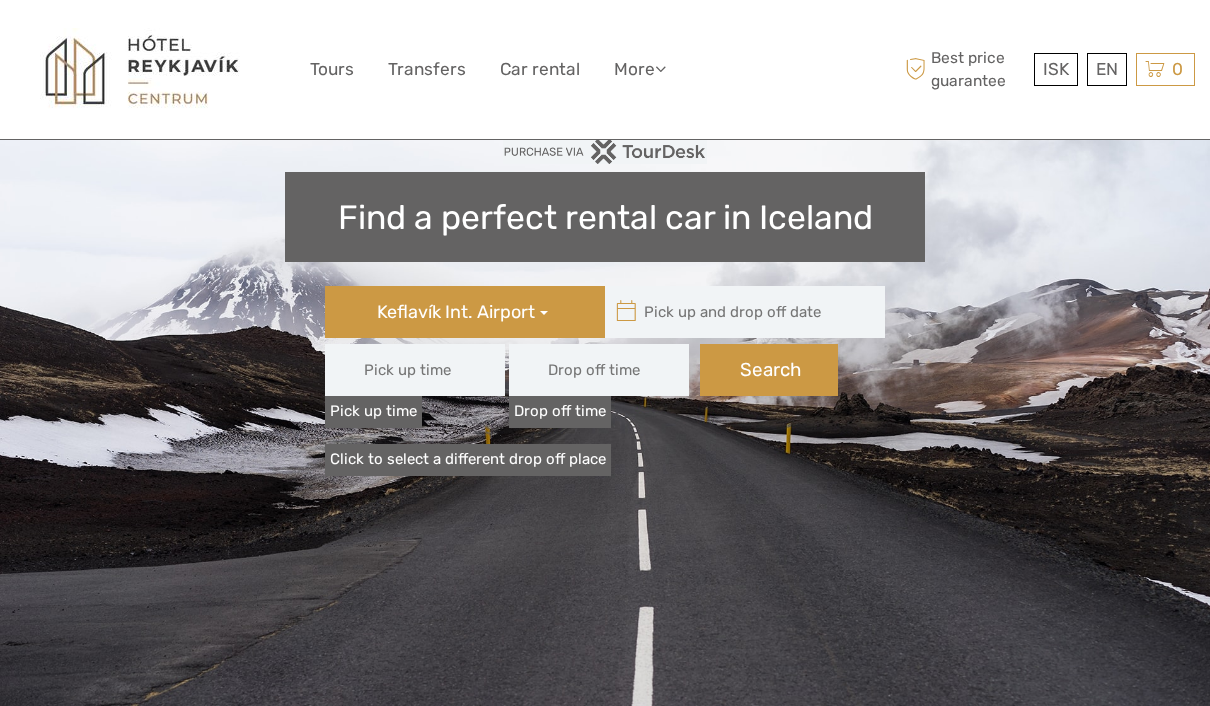type on "15/08/2025  -  17/08/2025" 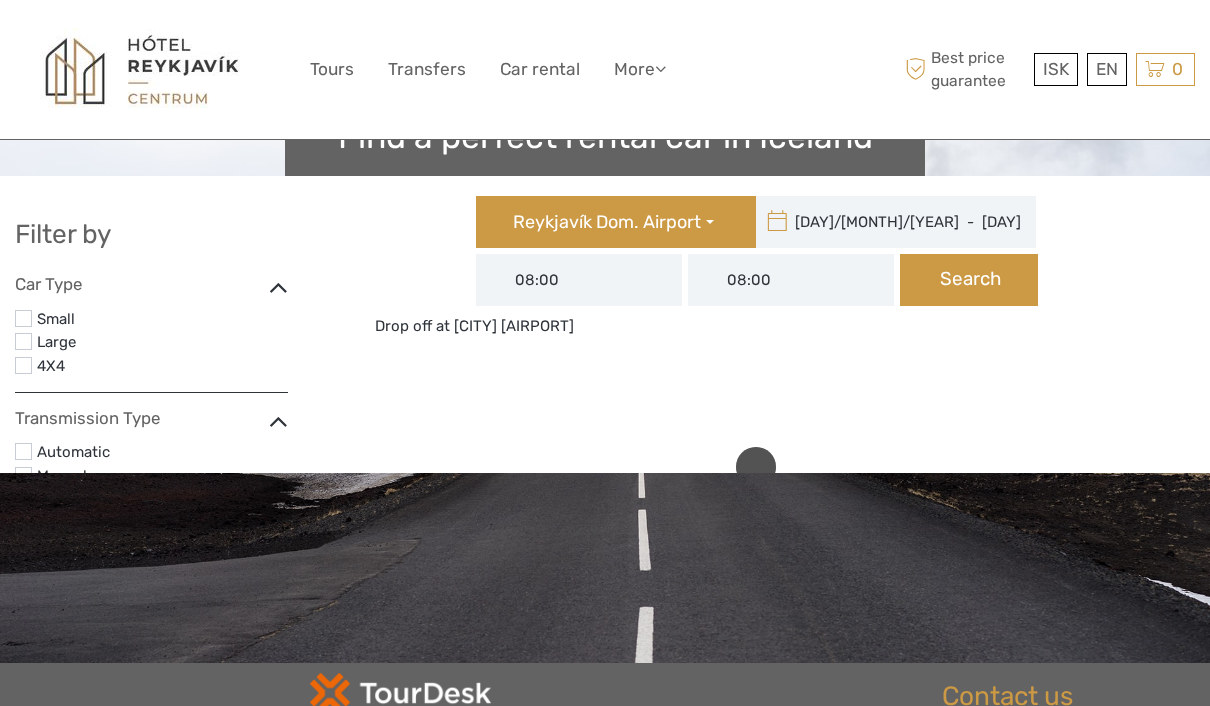 scroll, scrollTop: 0, scrollLeft: 0, axis: both 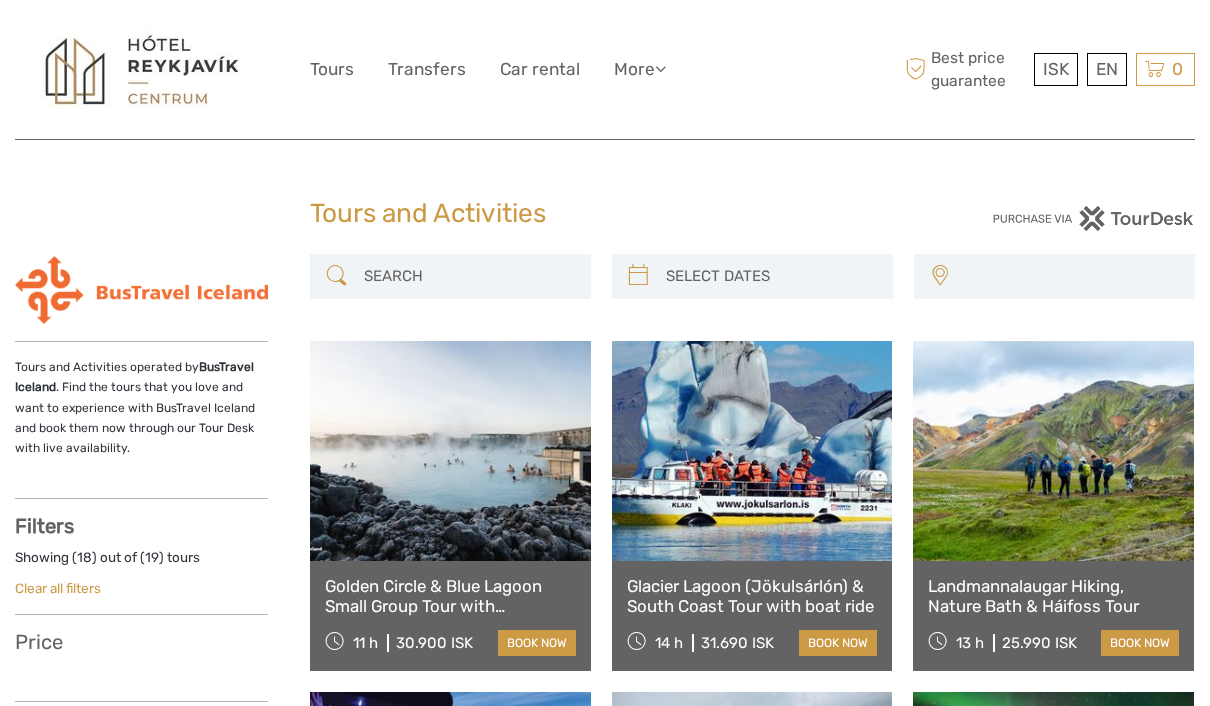 select 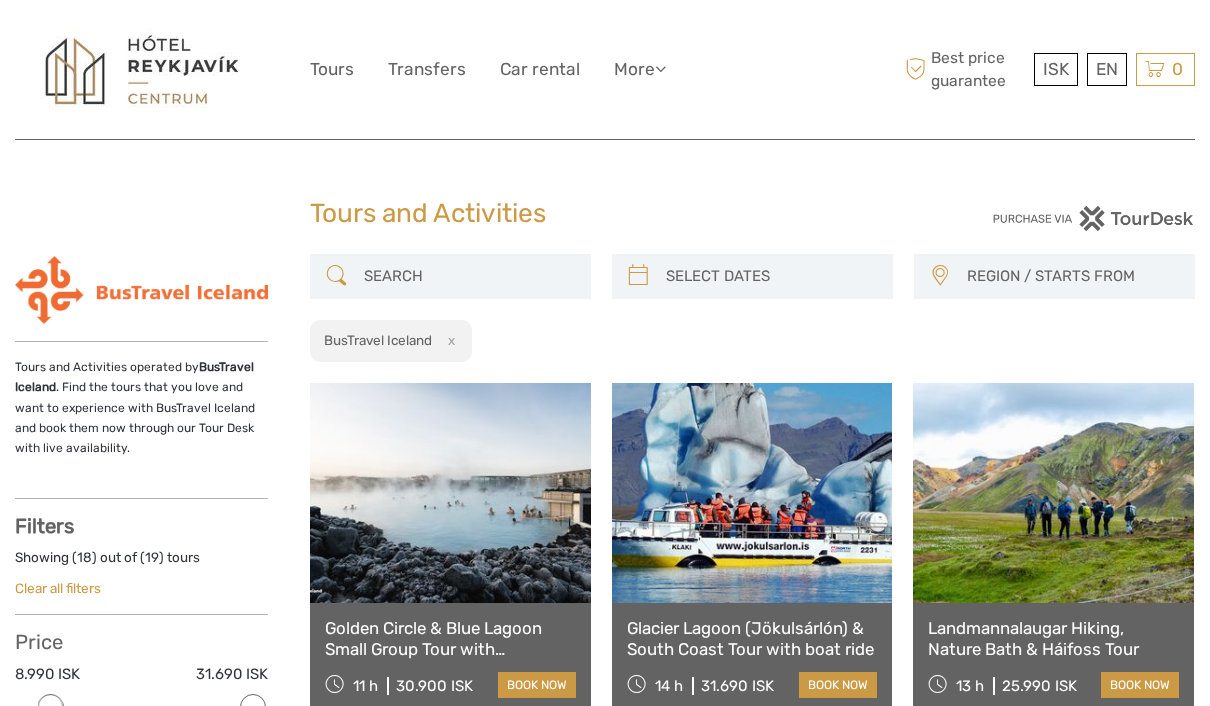 scroll, scrollTop: 0, scrollLeft: 0, axis: both 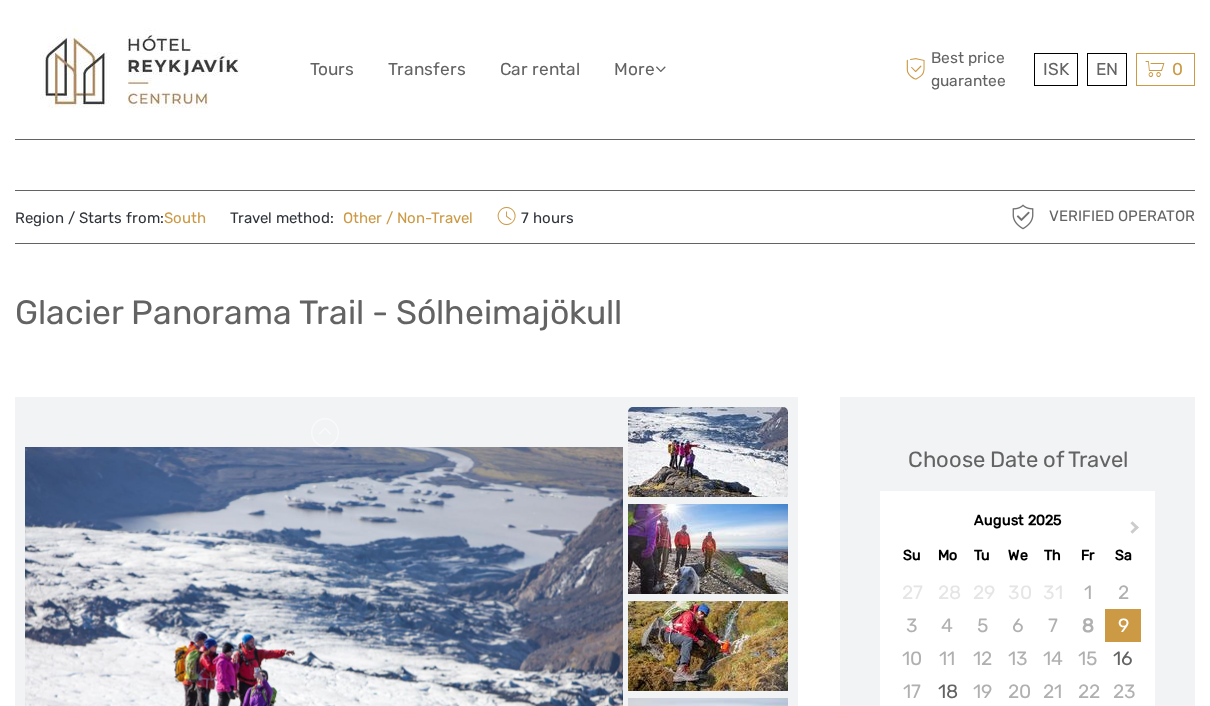 click at bounding box center (142, 70) 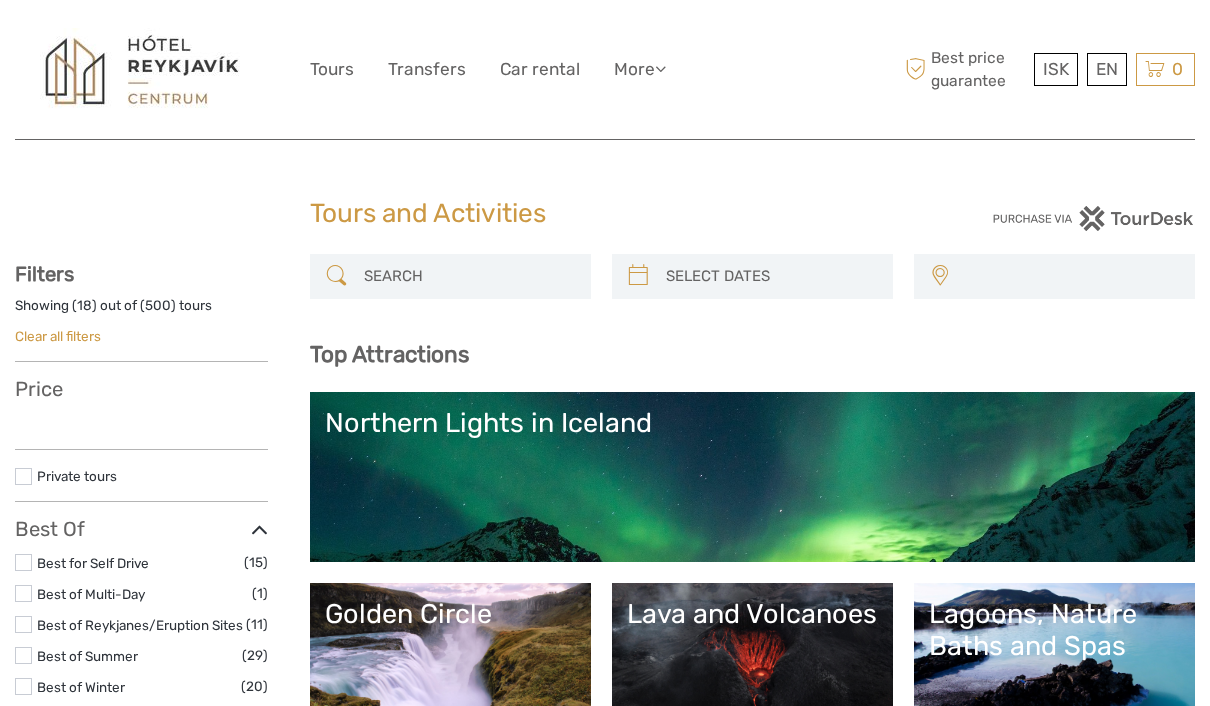 select 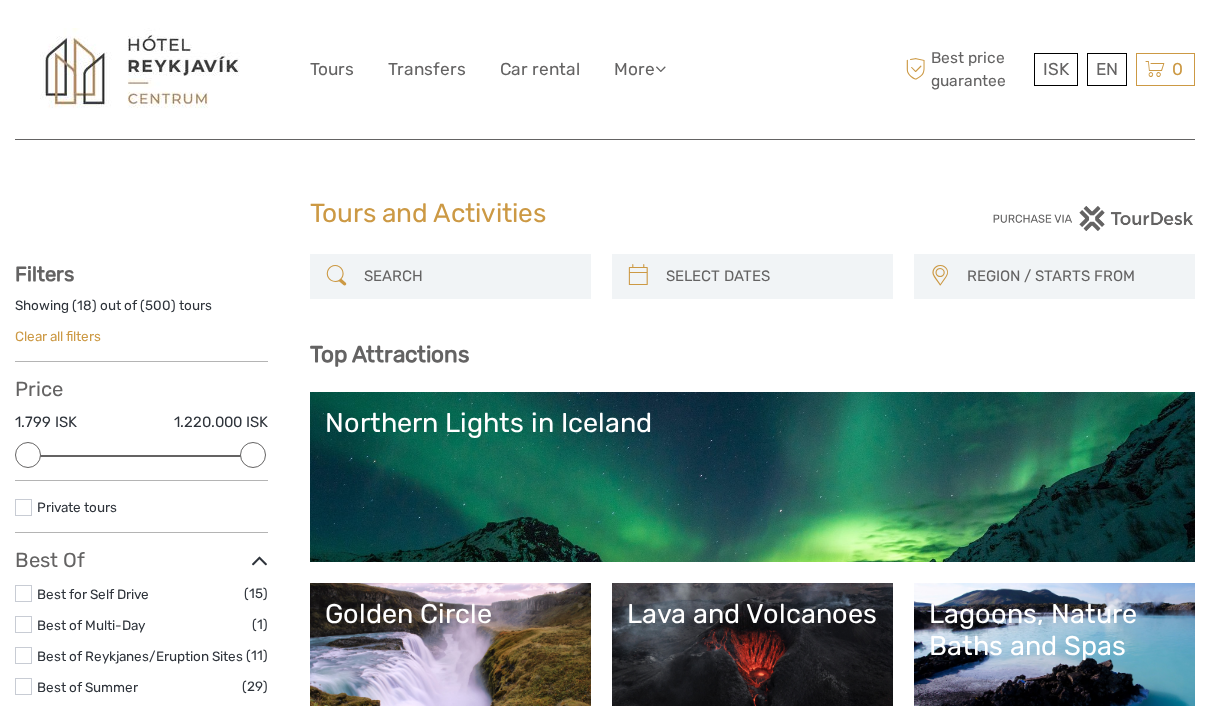 scroll, scrollTop: 0, scrollLeft: 0, axis: both 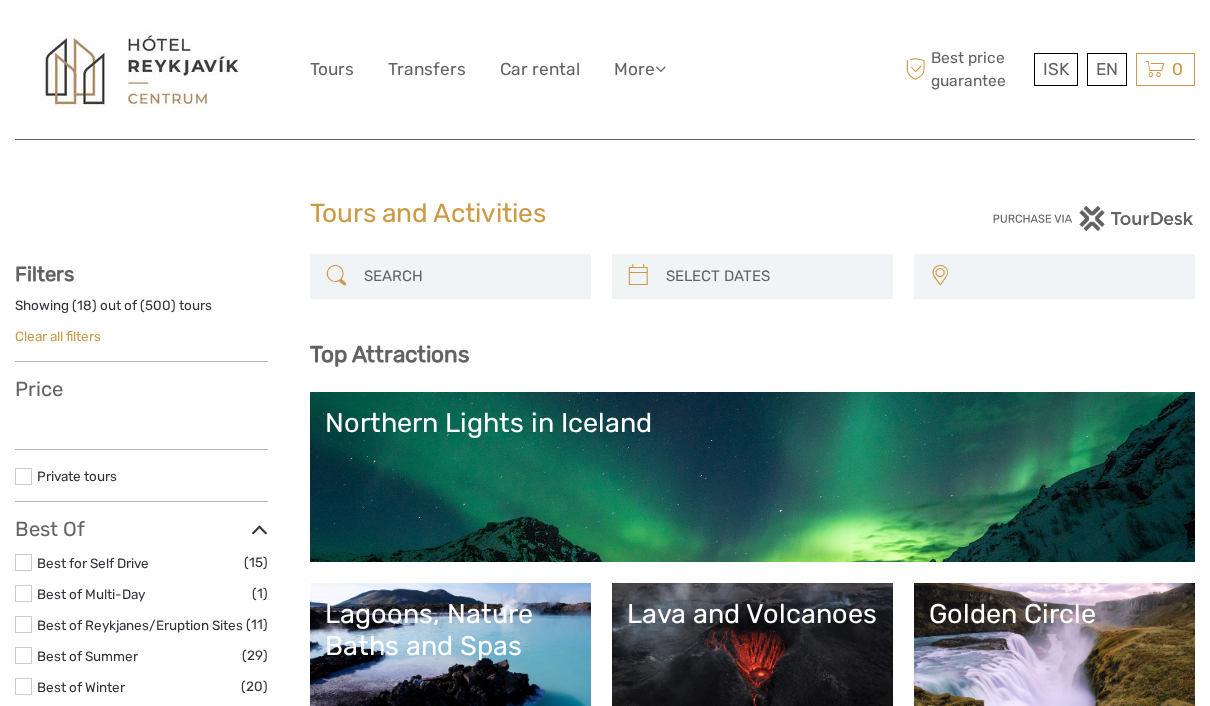 select 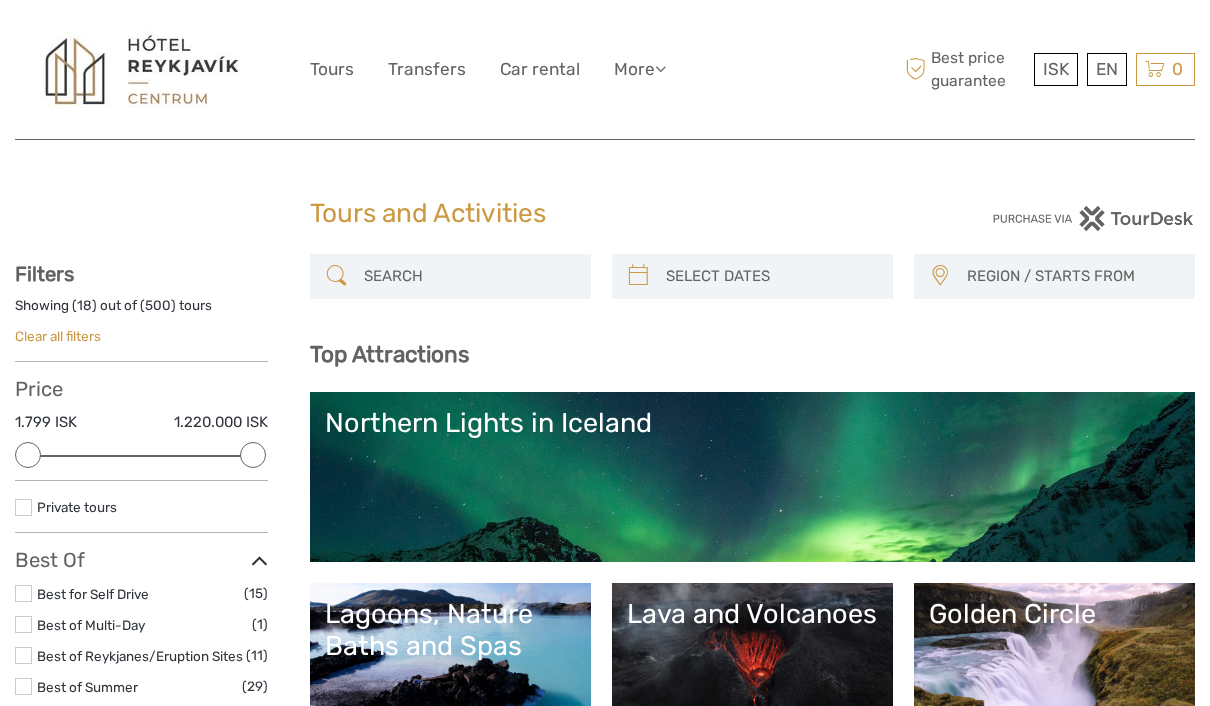 scroll, scrollTop: 0, scrollLeft: 0, axis: both 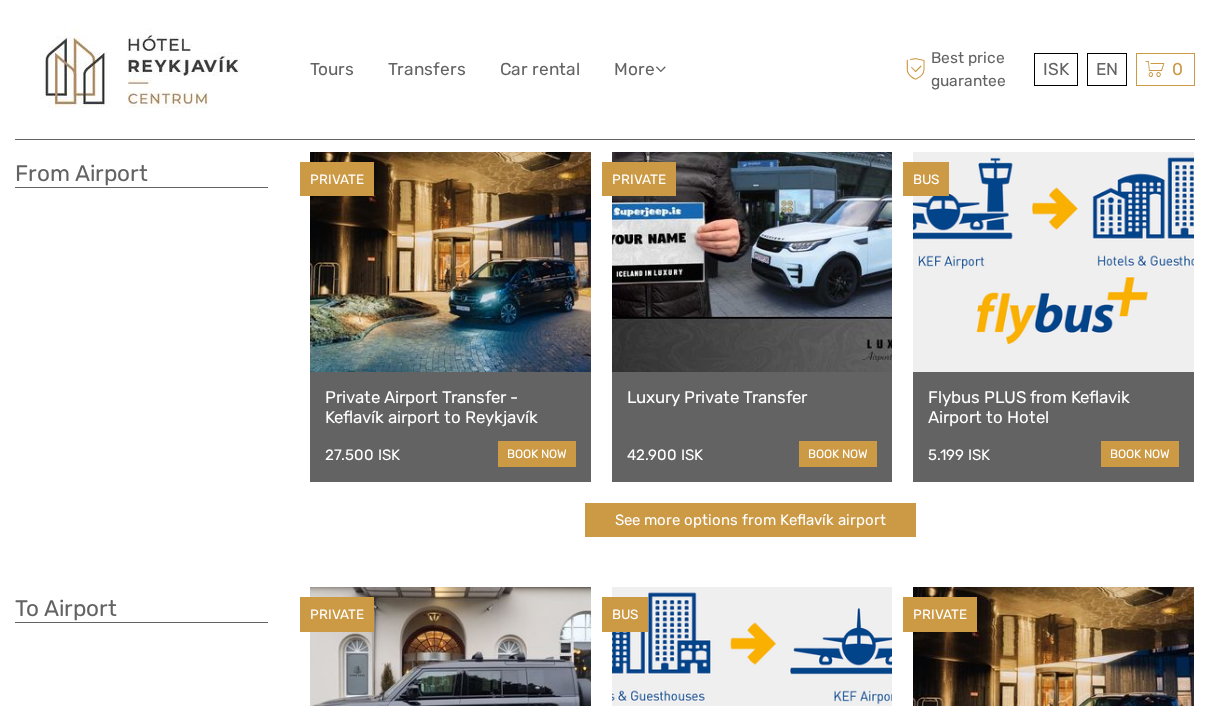click at bounding box center [1053, 262] 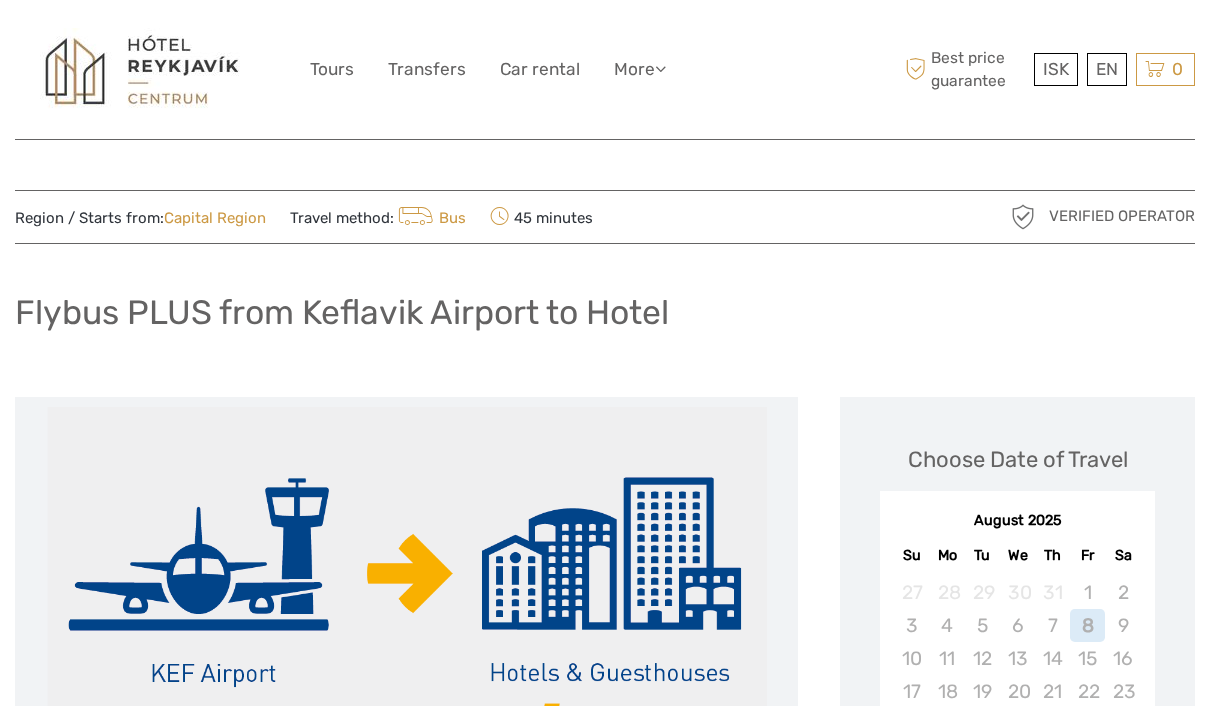 scroll, scrollTop: 0, scrollLeft: 0, axis: both 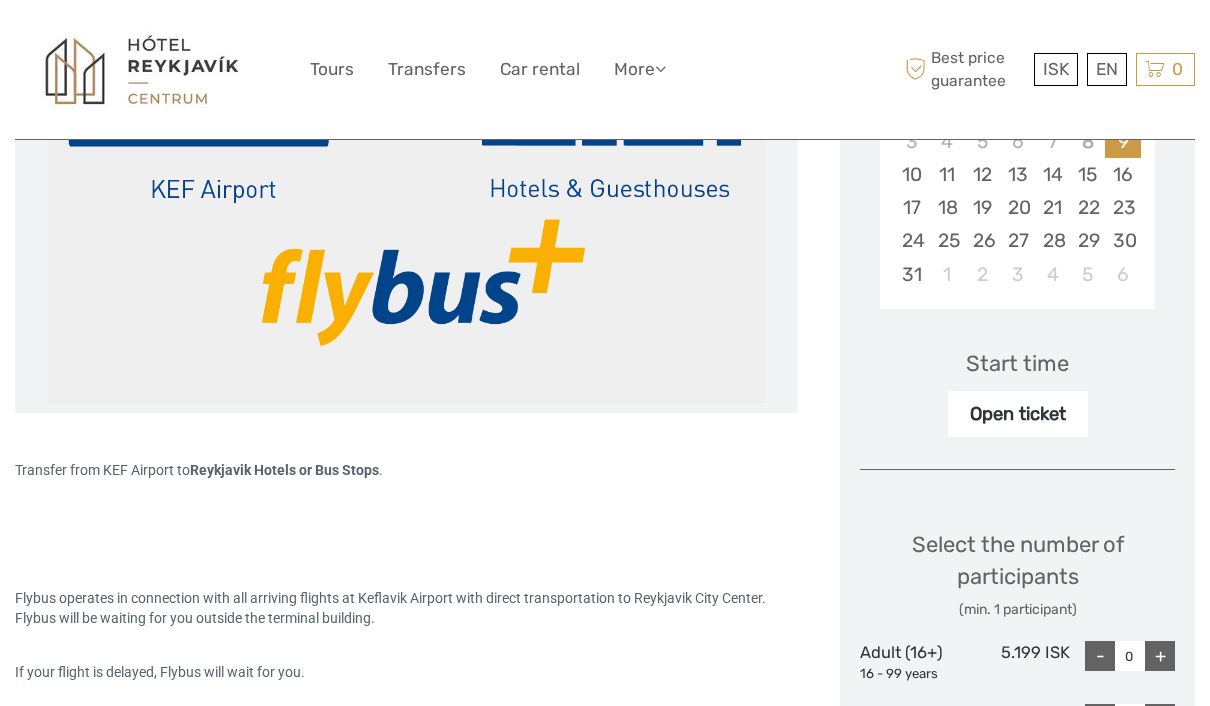 click on "Open ticket" at bounding box center [1018, 414] 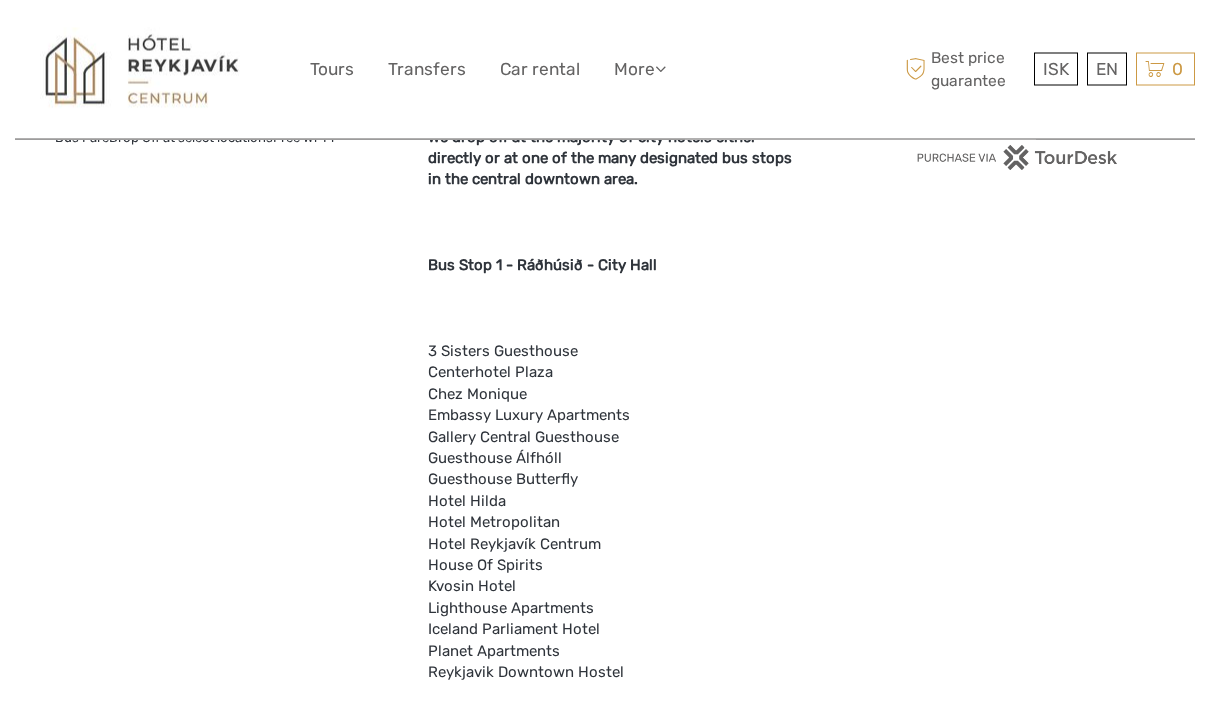 scroll, scrollTop: 1472, scrollLeft: 0, axis: vertical 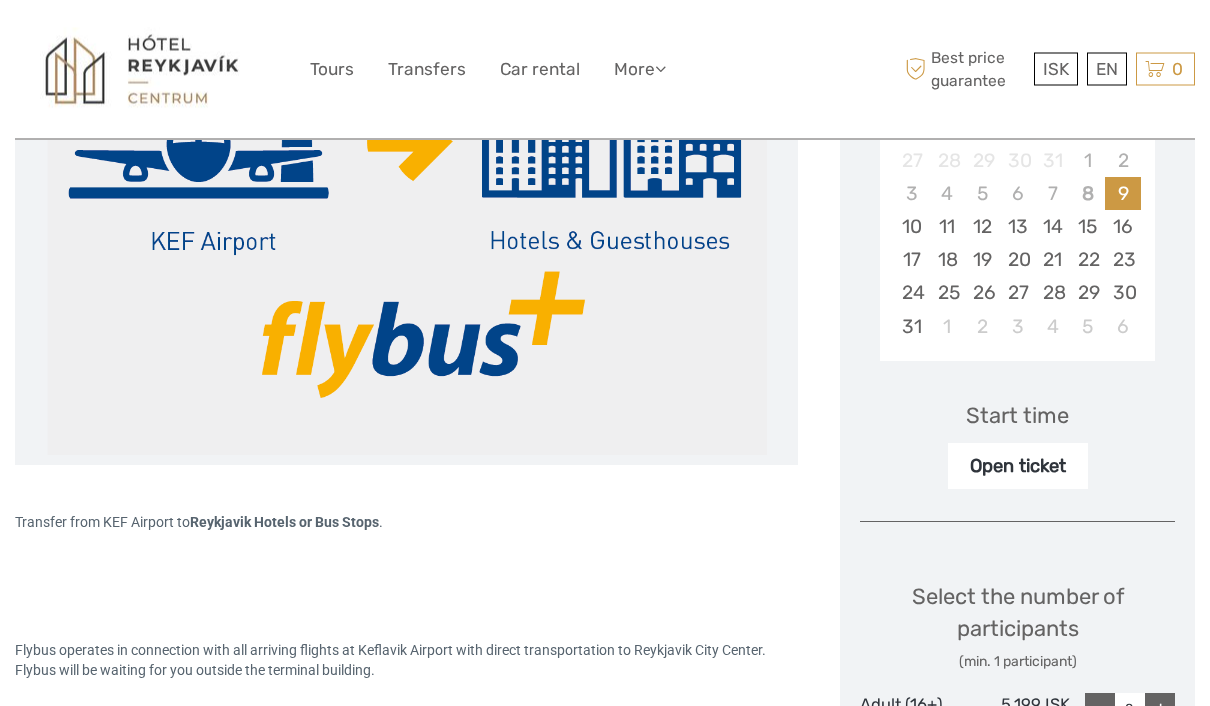 click at bounding box center [660, 68] 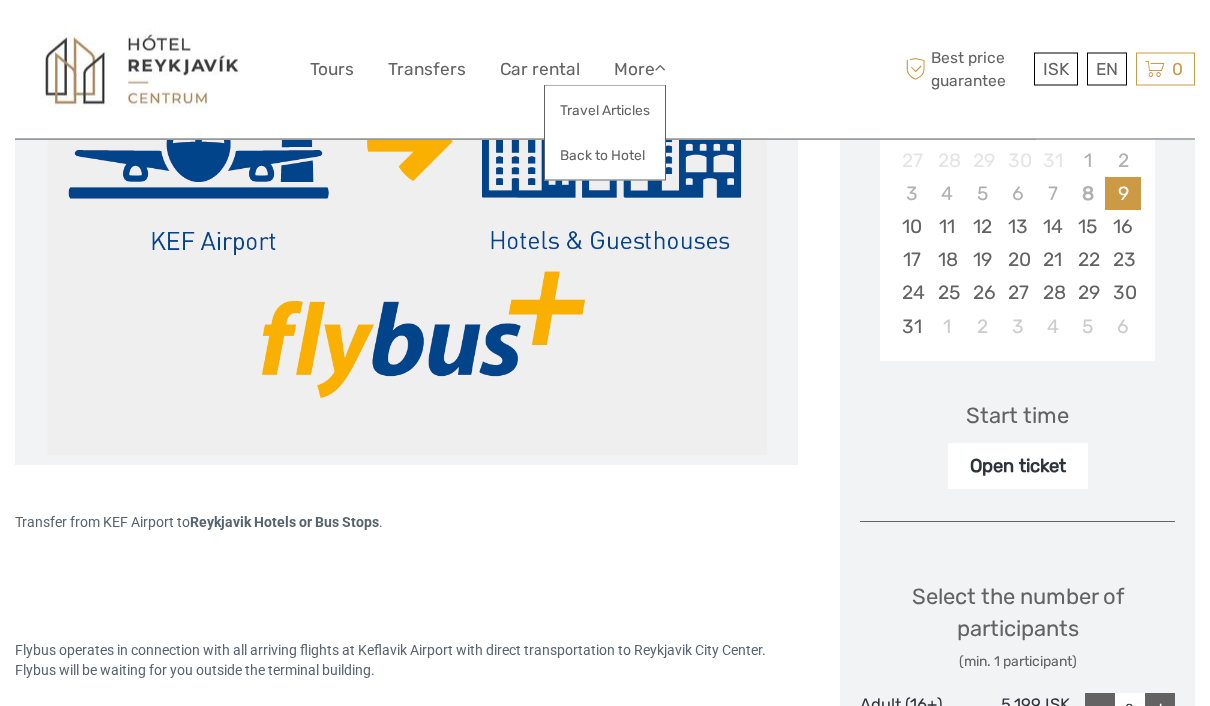 scroll, scrollTop: 432, scrollLeft: 0, axis: vertical 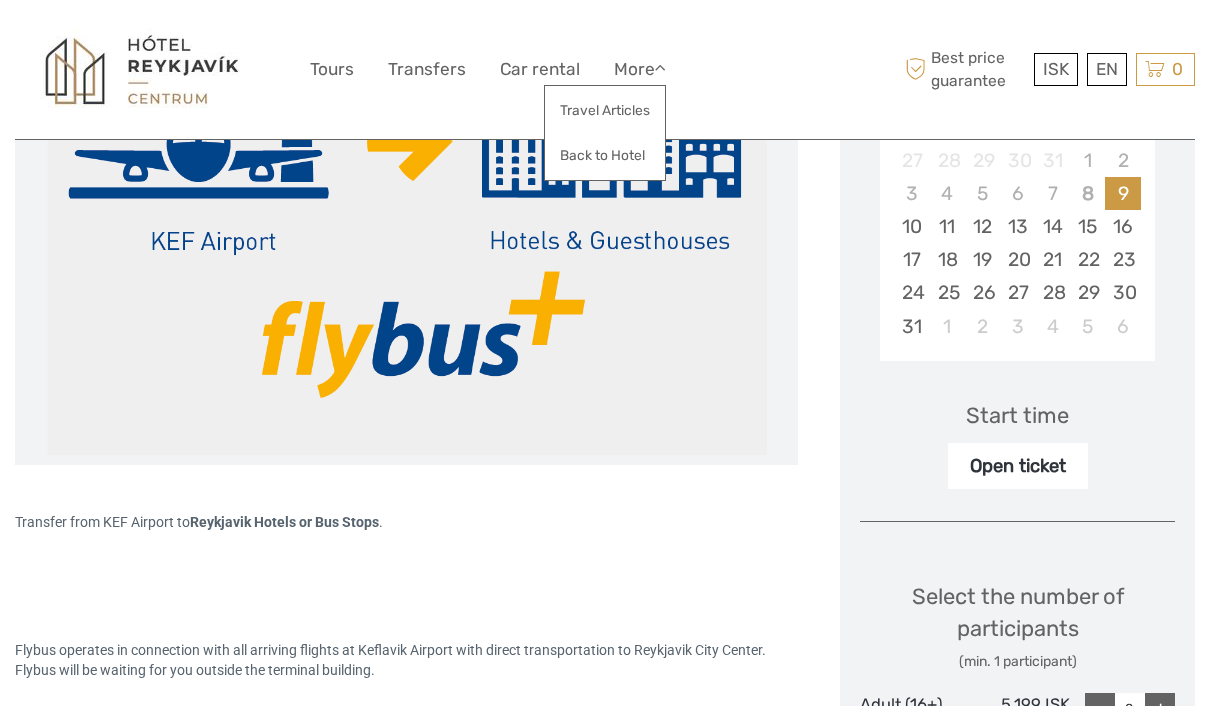 click on "Back to Hotel" at bounding box center [605, 155] 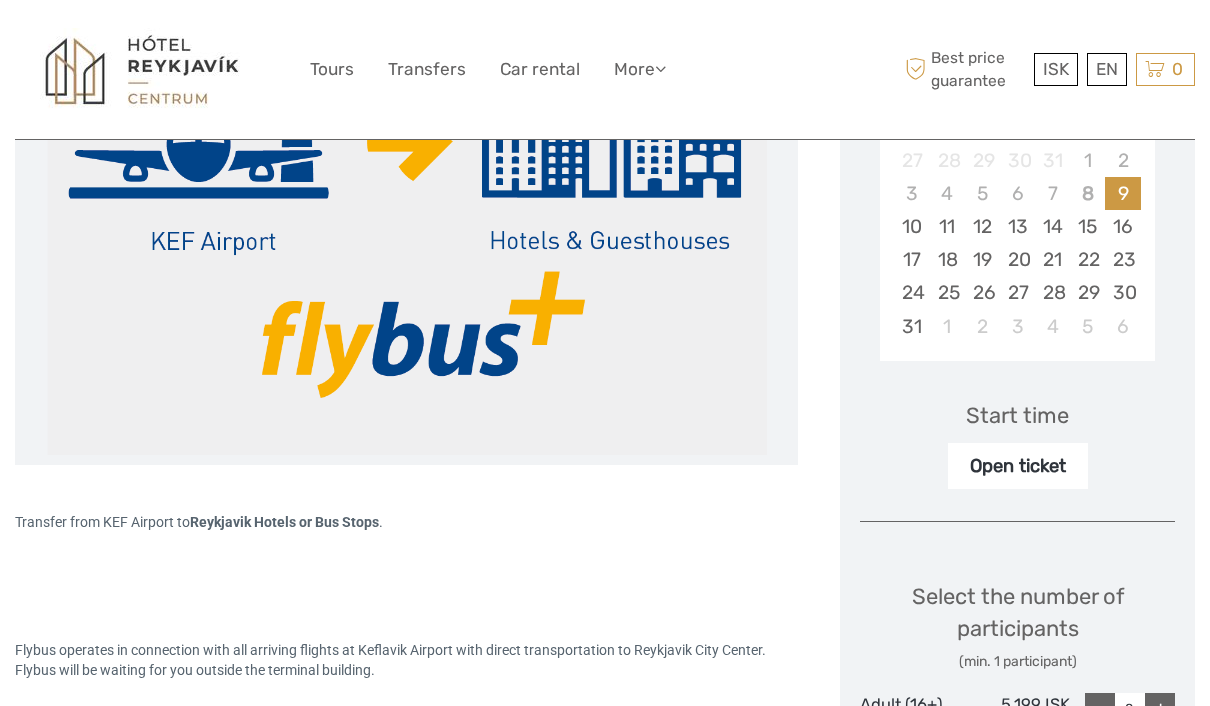 click on "Tours" at bounding box center (332, 69) 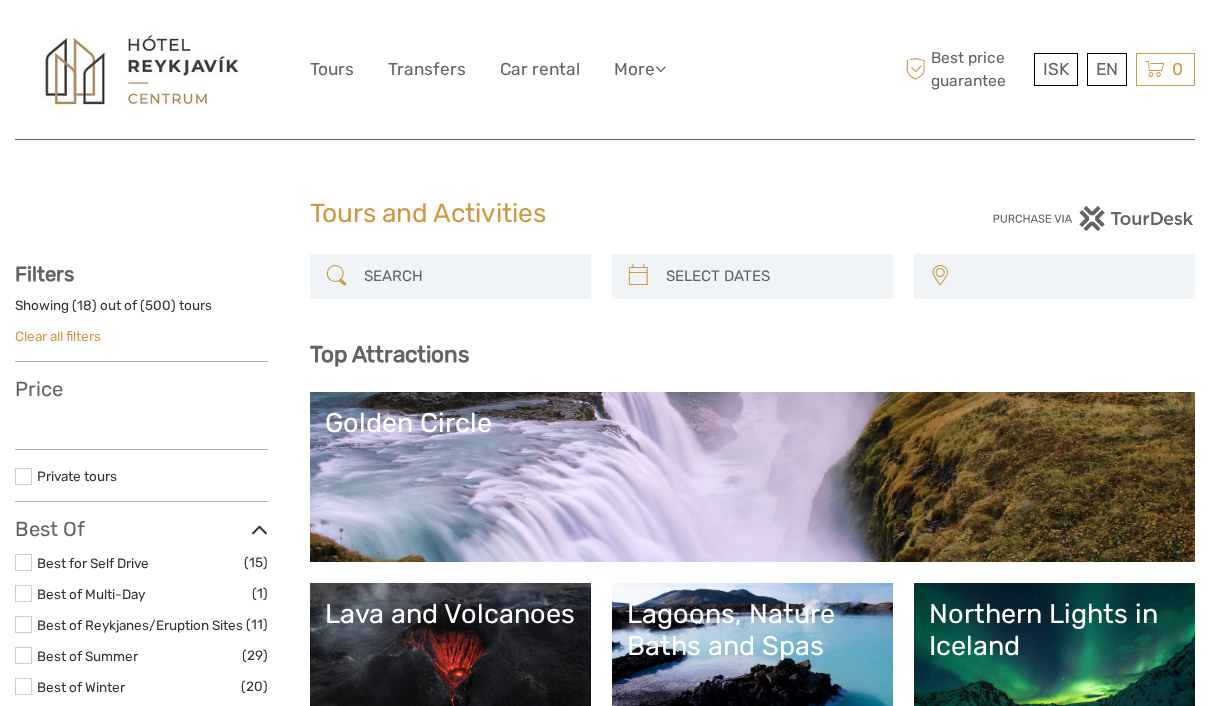 select 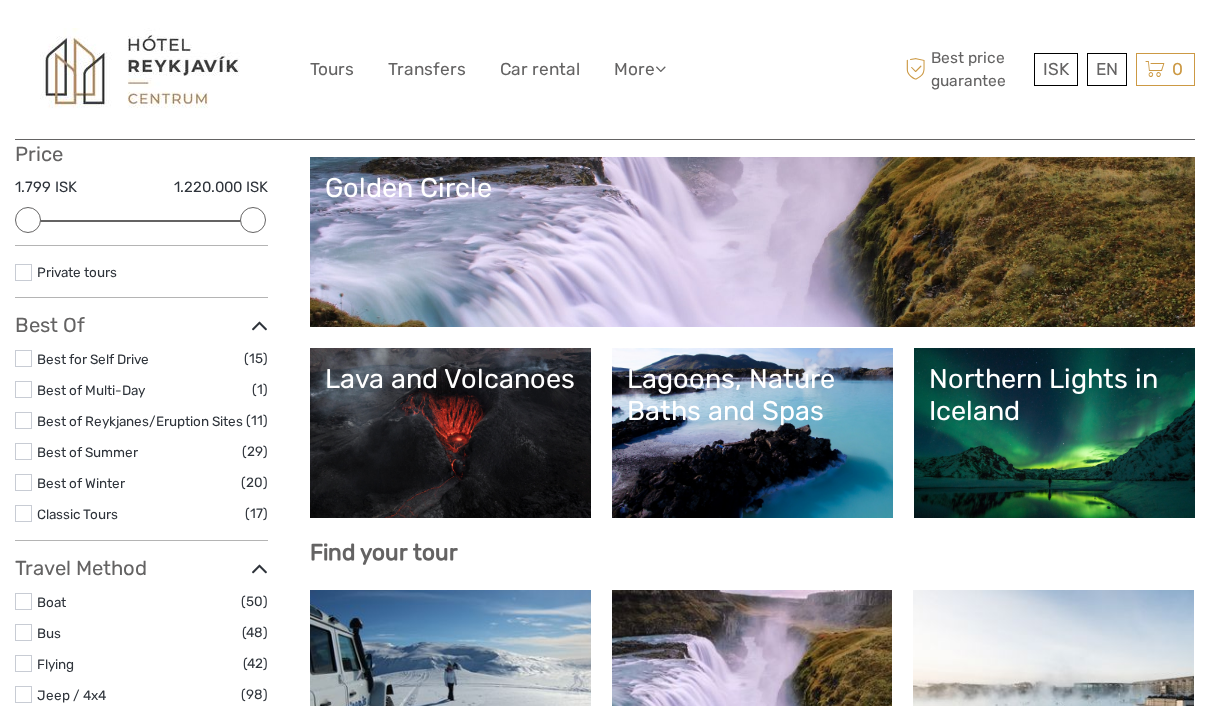 scroll, scrollTop: 0, scrollLeft: 0, axis: both 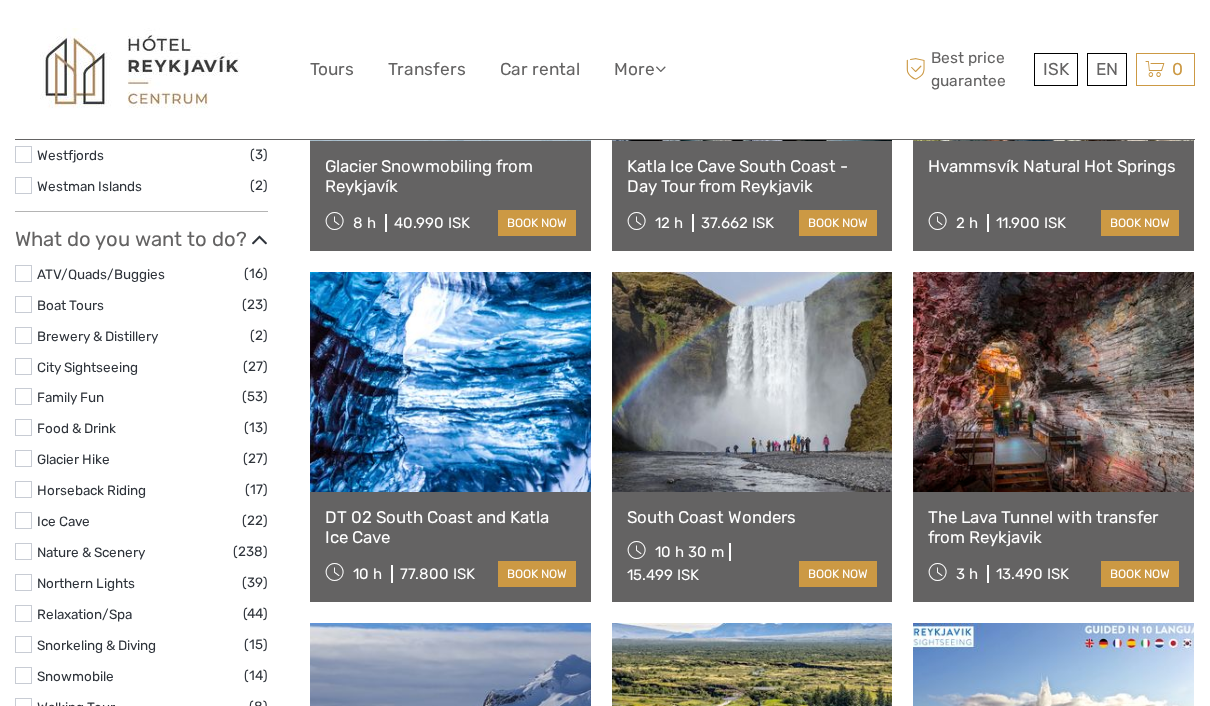 click at bounding box center (23, 458) 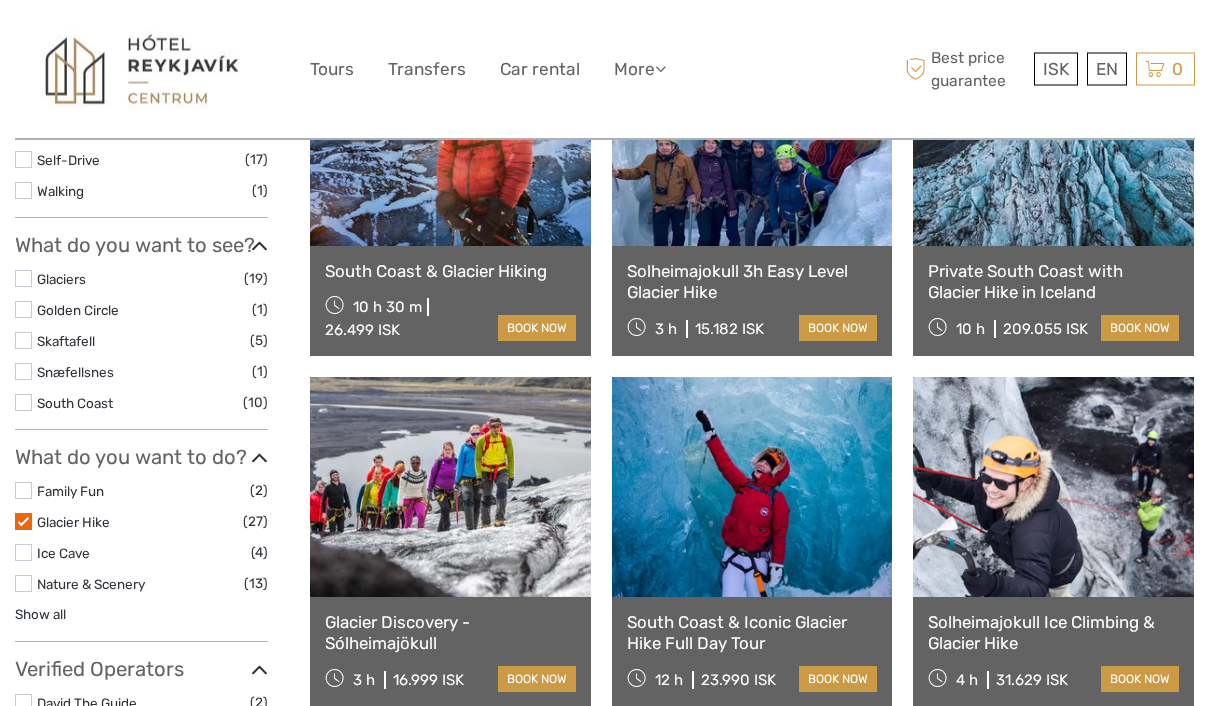 click on "Glacier Hike" at bounding box center [140, 523] 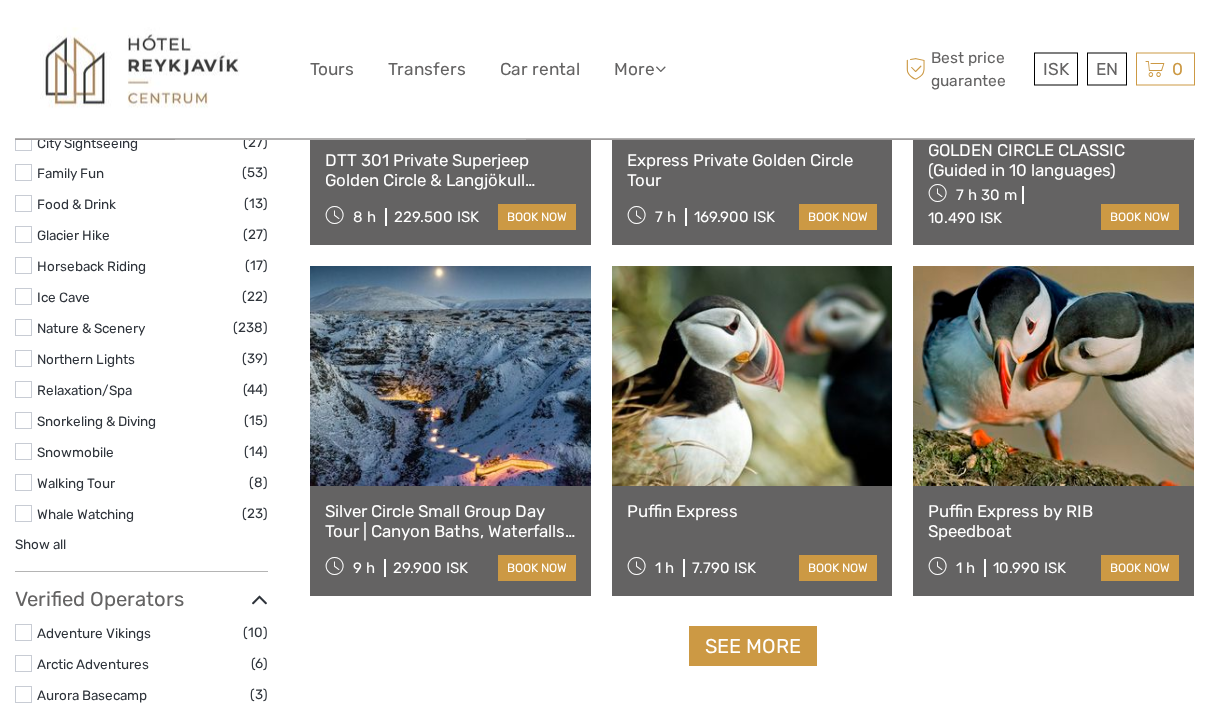 scroll, scrollTop: 1835, scrollLeft: 0, axis: vertical 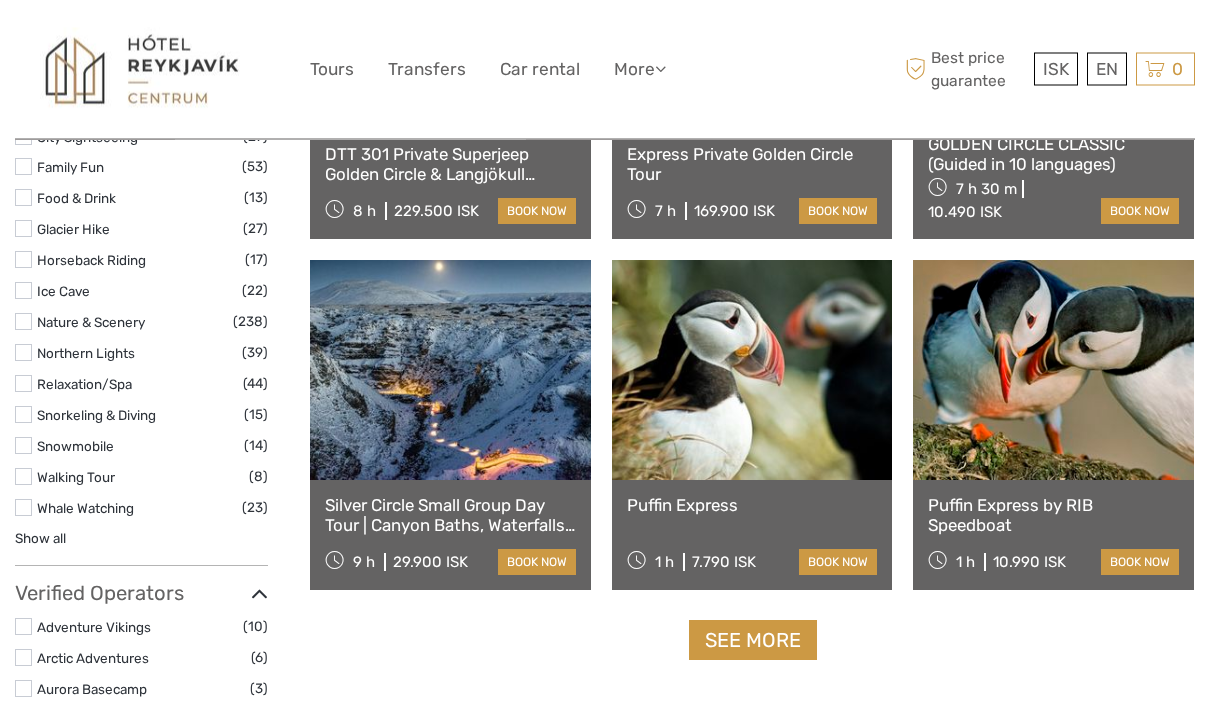 click on "Show all" at bounding box center (40, 539) 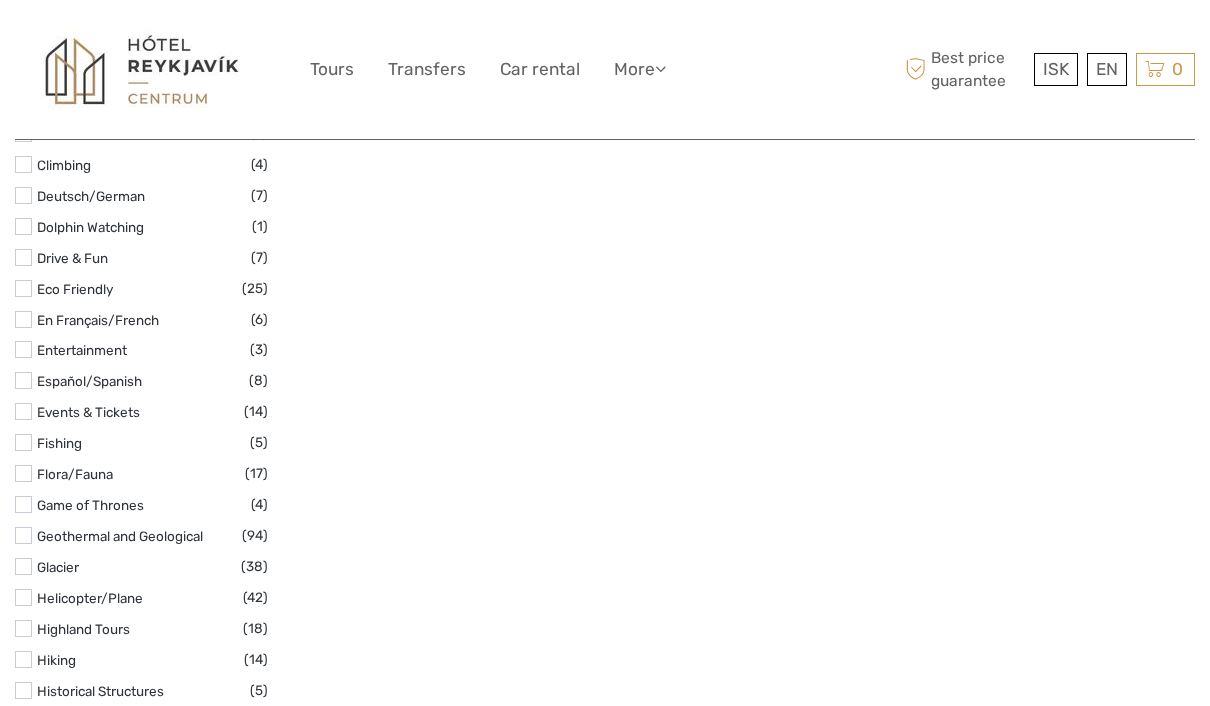 scroll, scrollTop: 2650, scrollLeft: 0, axis: vertical 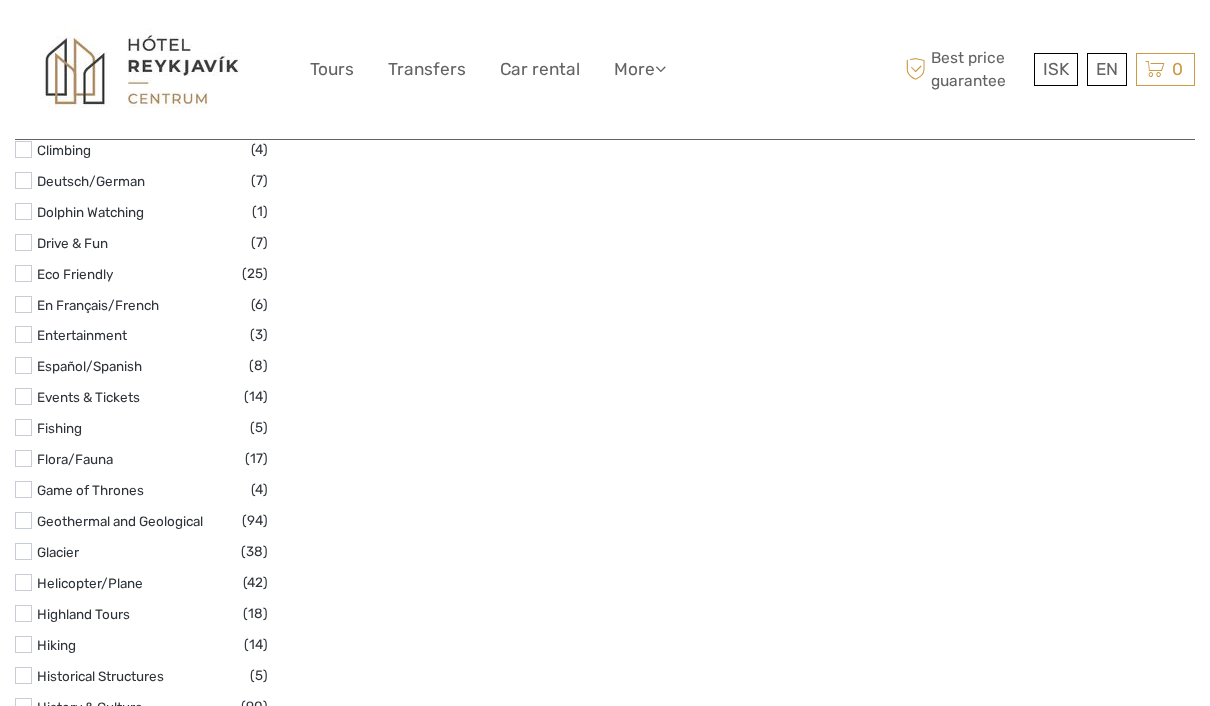 click at bounding box center [23, 644] 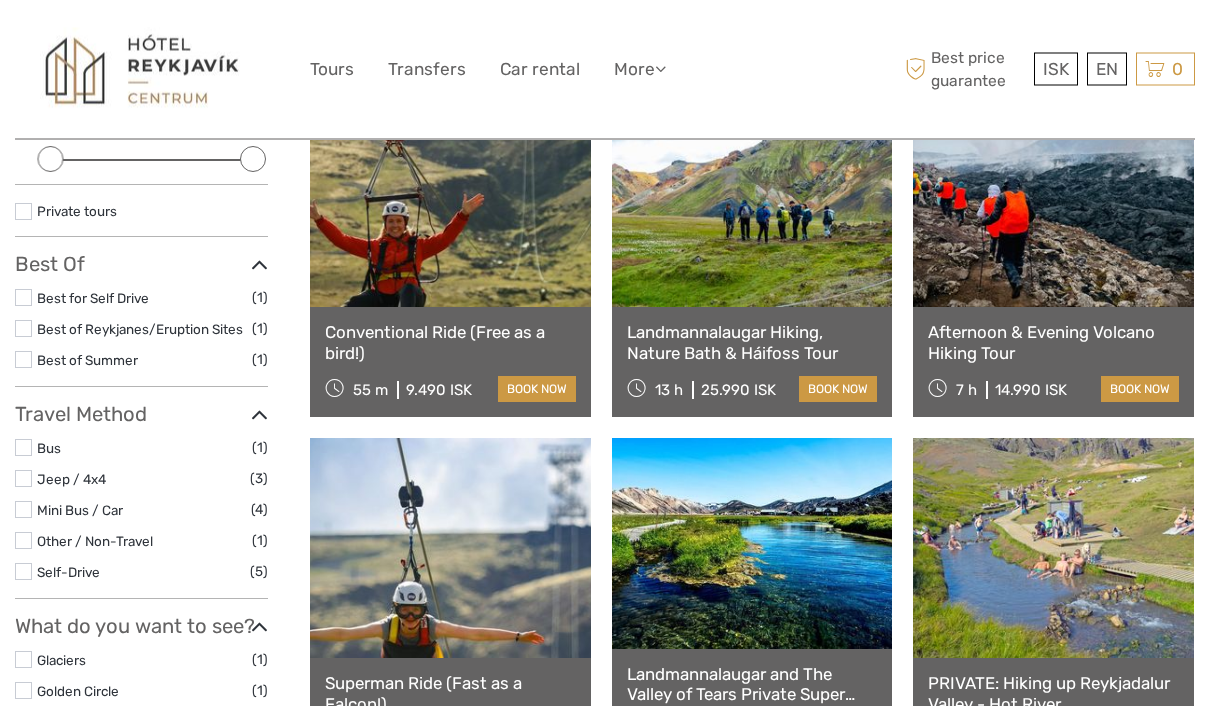 scroll, scrollTop: 297, scrollLeft: 0, axis: vertical 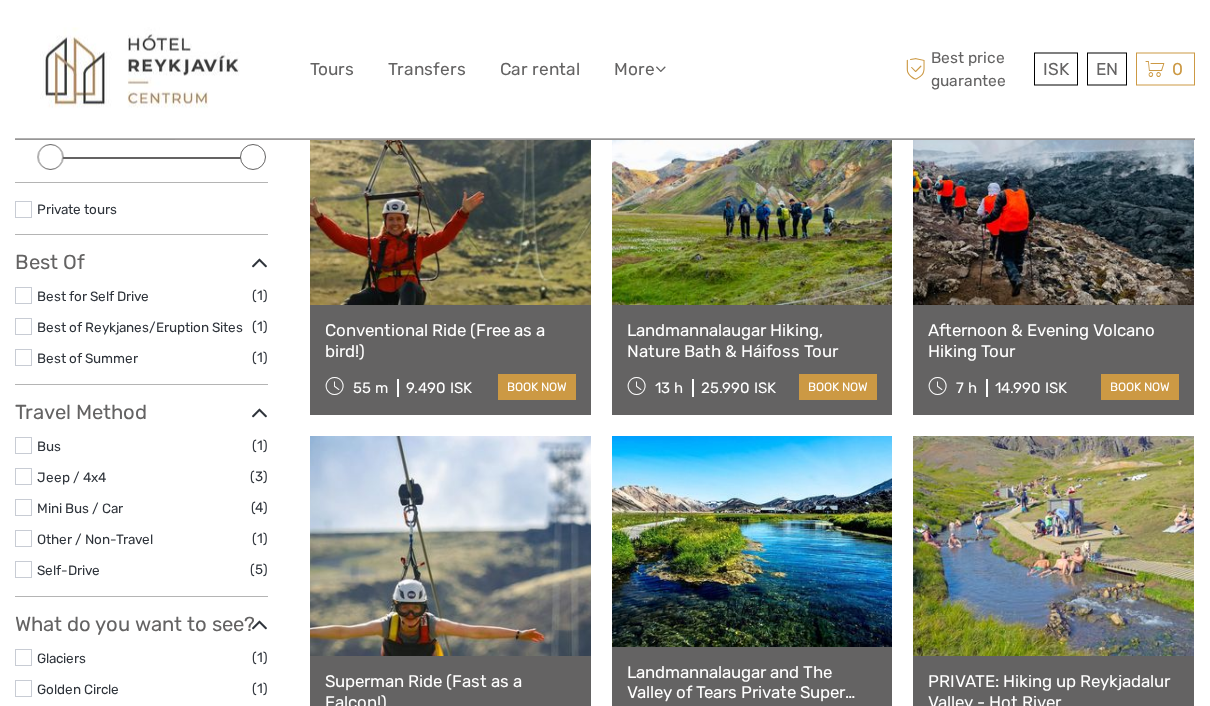 click at bounding box center [1053, 196] 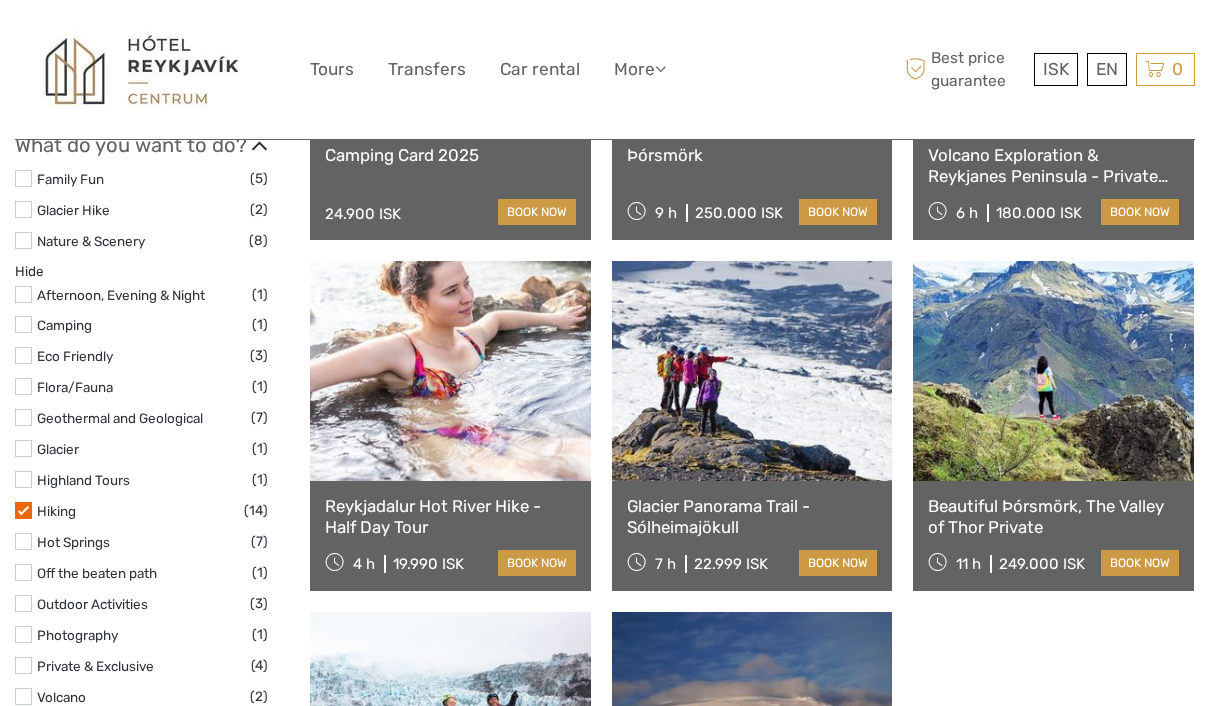 scroll, scrollTop: 1315, scrollLeft: 0, axis: vertical 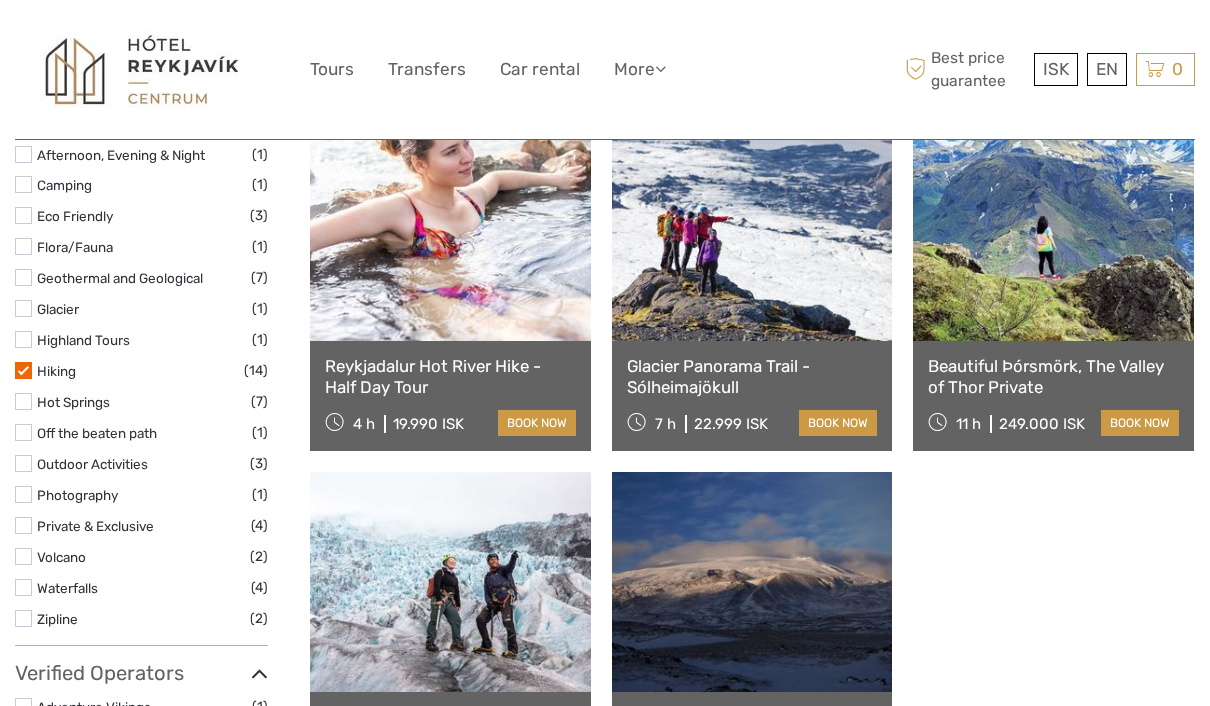 click at bounding box center [23, 370] 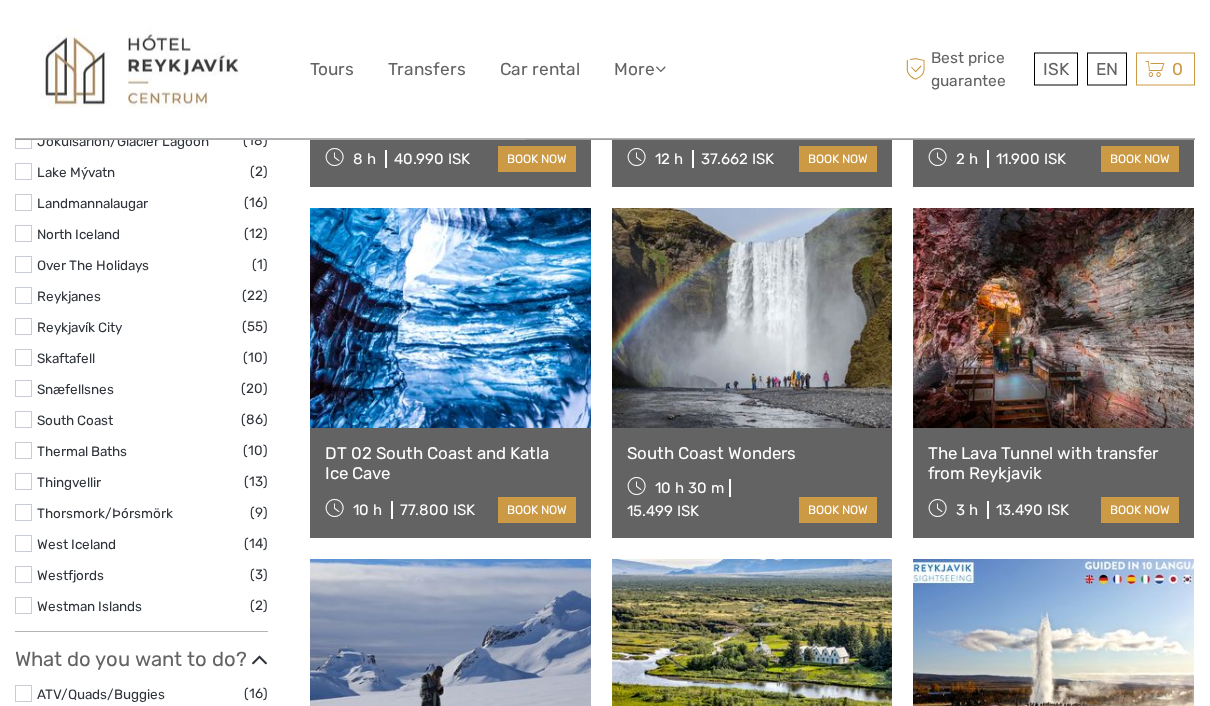 scroll, scrollTop: 1194, scrollLeft: 0, axis: vertical 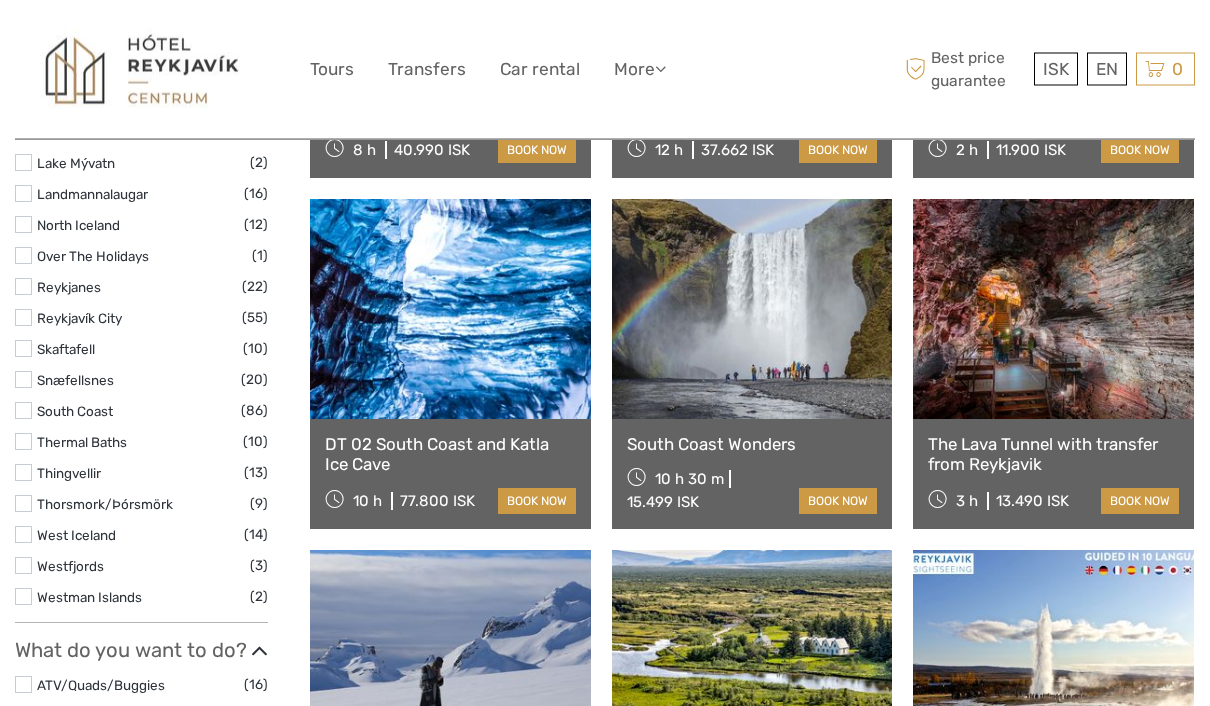 click at bounding box center (23, 442) 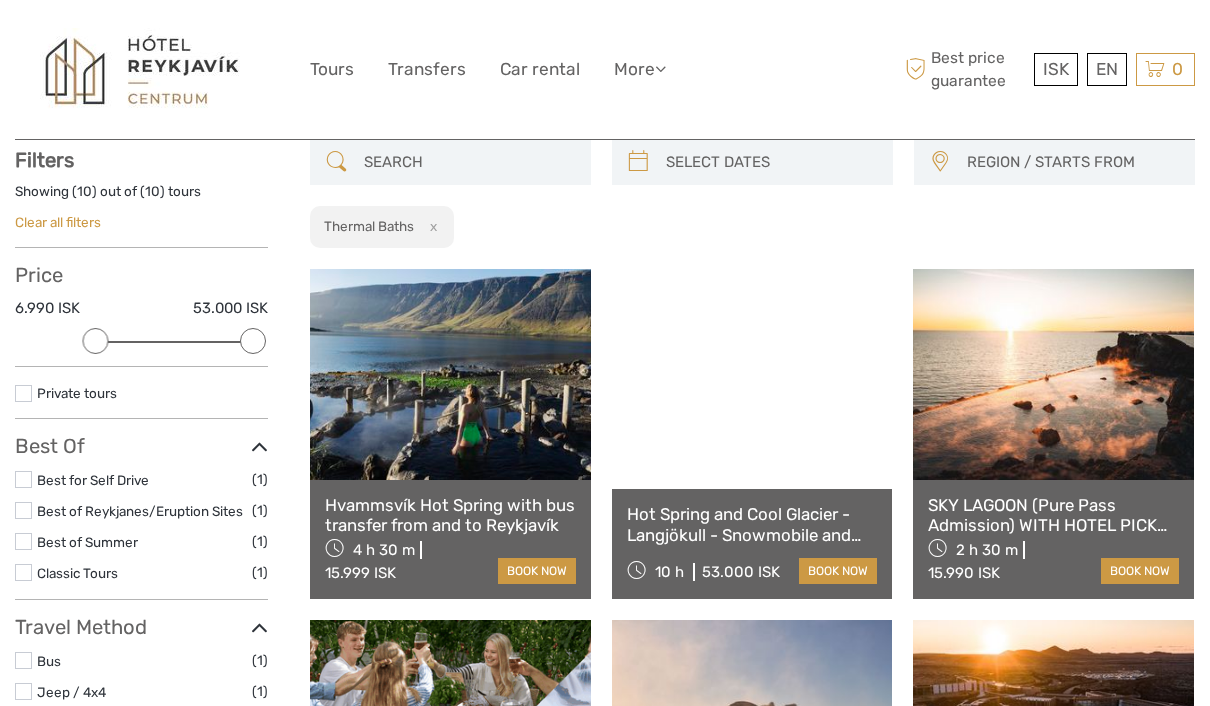 scroll, scrollTop: 113, scrollLeft: 0, axis: vertical 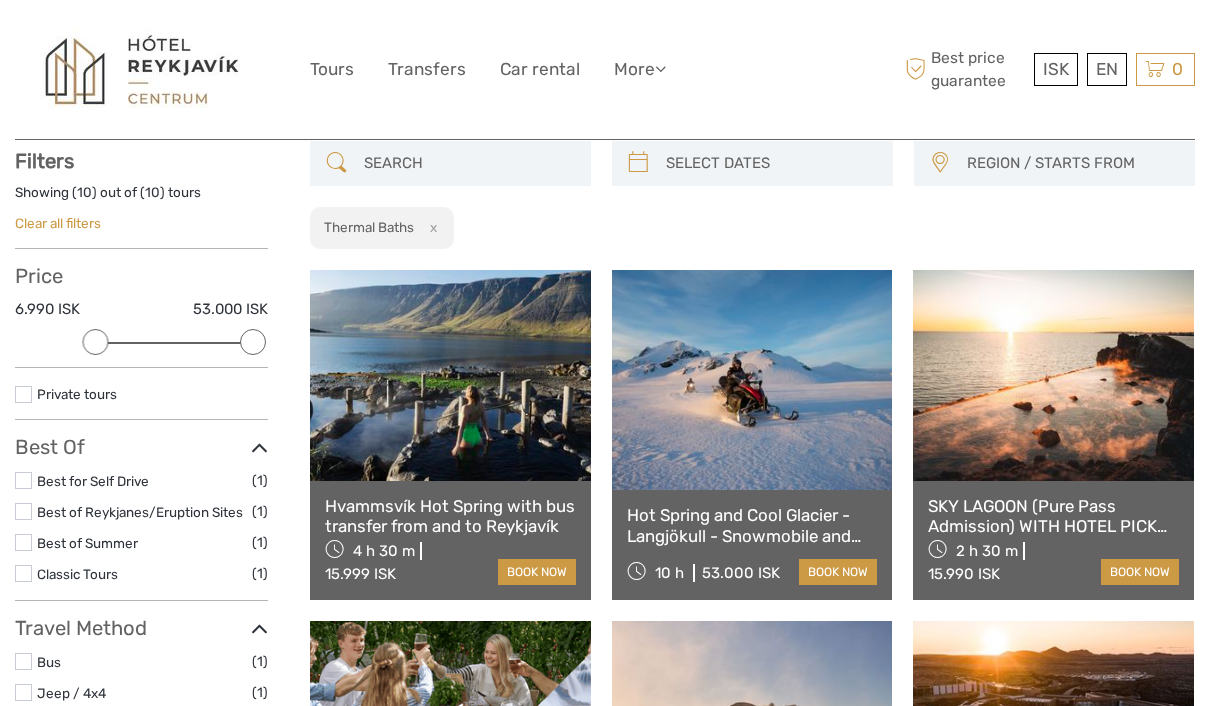 click at bounding box center [450, 375] 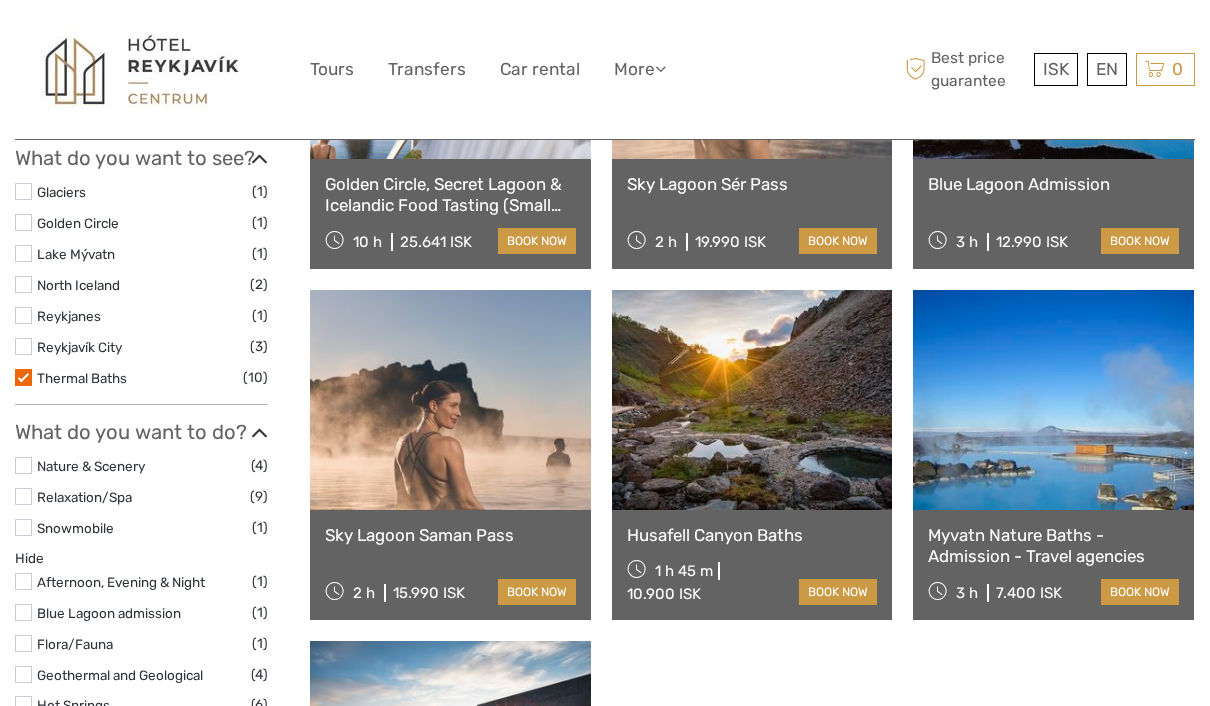 scroll, scrollTop: 825, scrollLeft: 0, axis: vertical 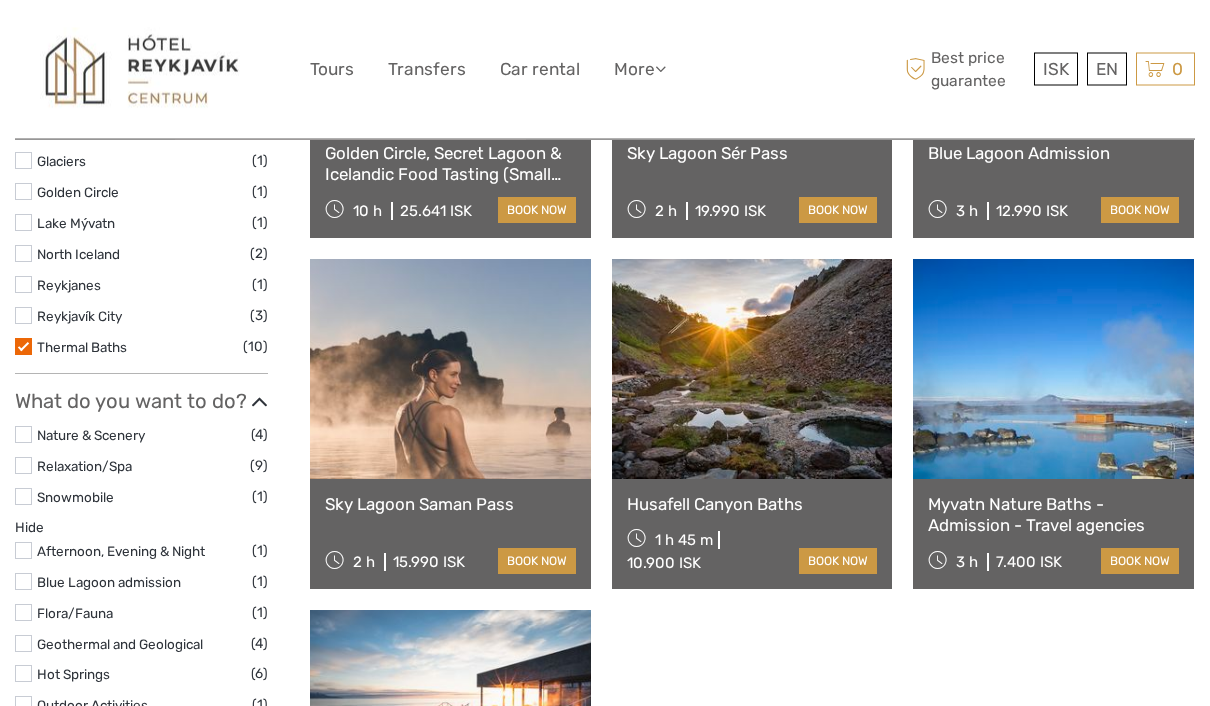 click at bounding box center [23, 347] 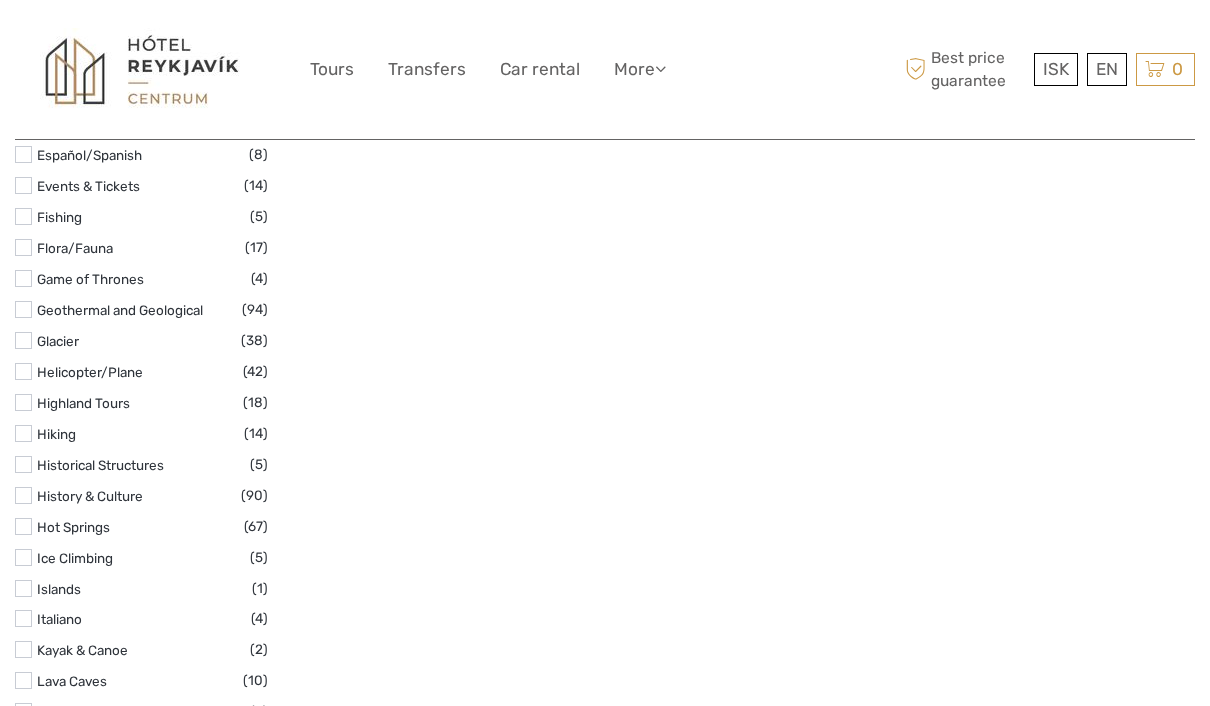 click at bounding box center [23, 433] 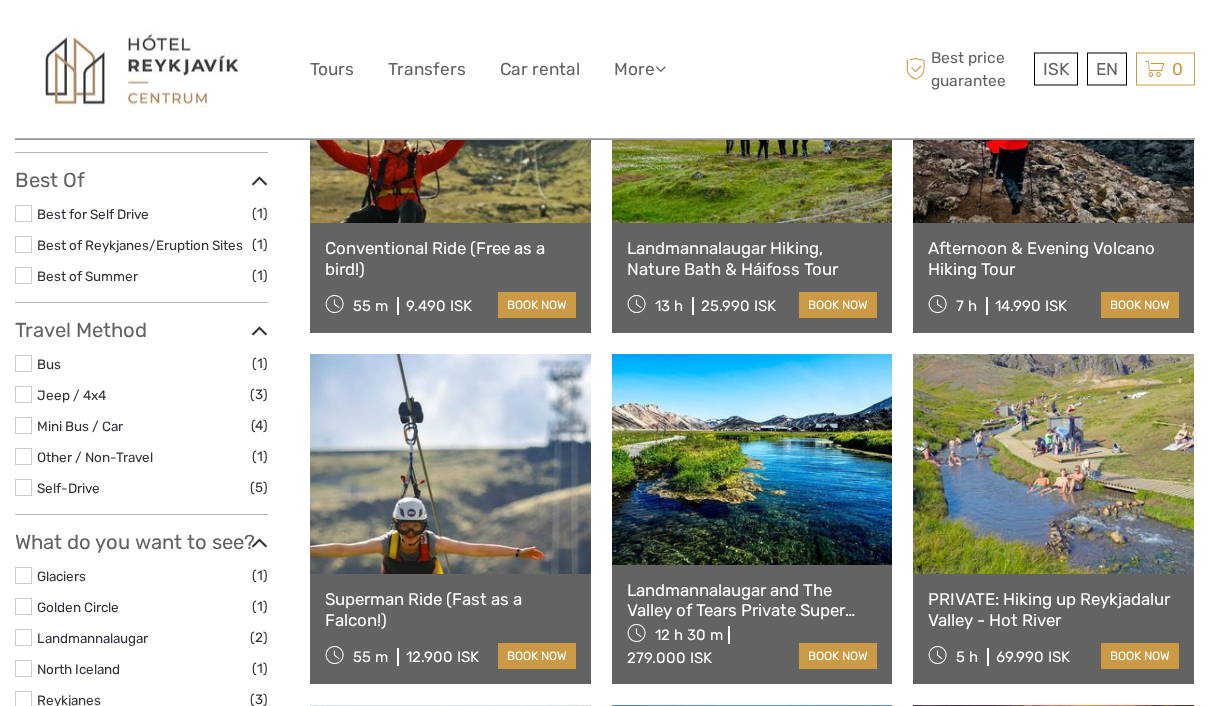 scroll, scrollTop: 380, scrollLeft: 0, axis: vertical 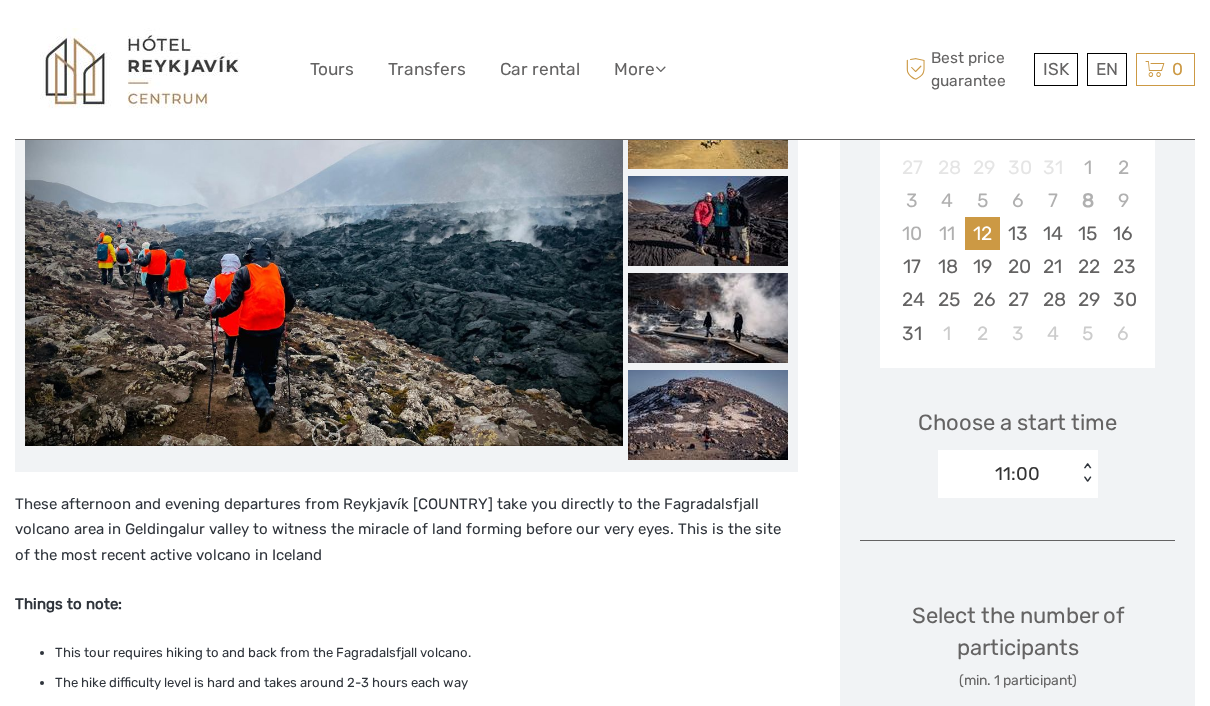 click on "16" at bounding box center [1122, 233] 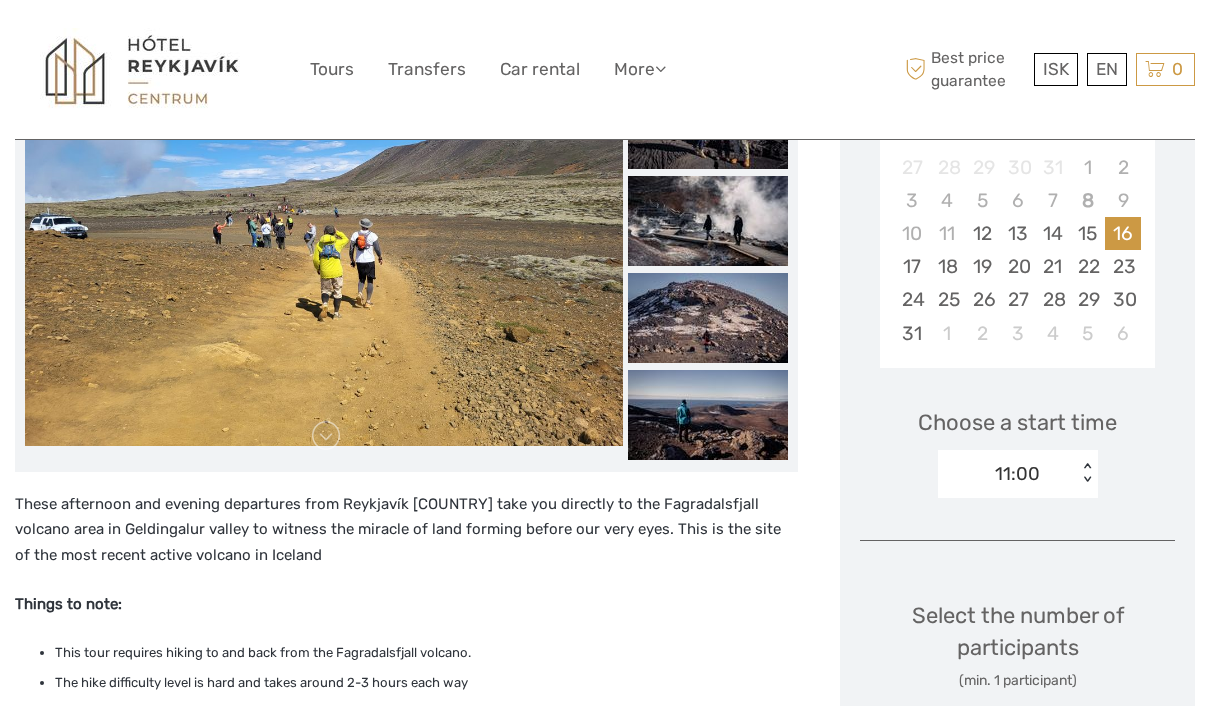 click on "17" at bounding box center (911, 266) 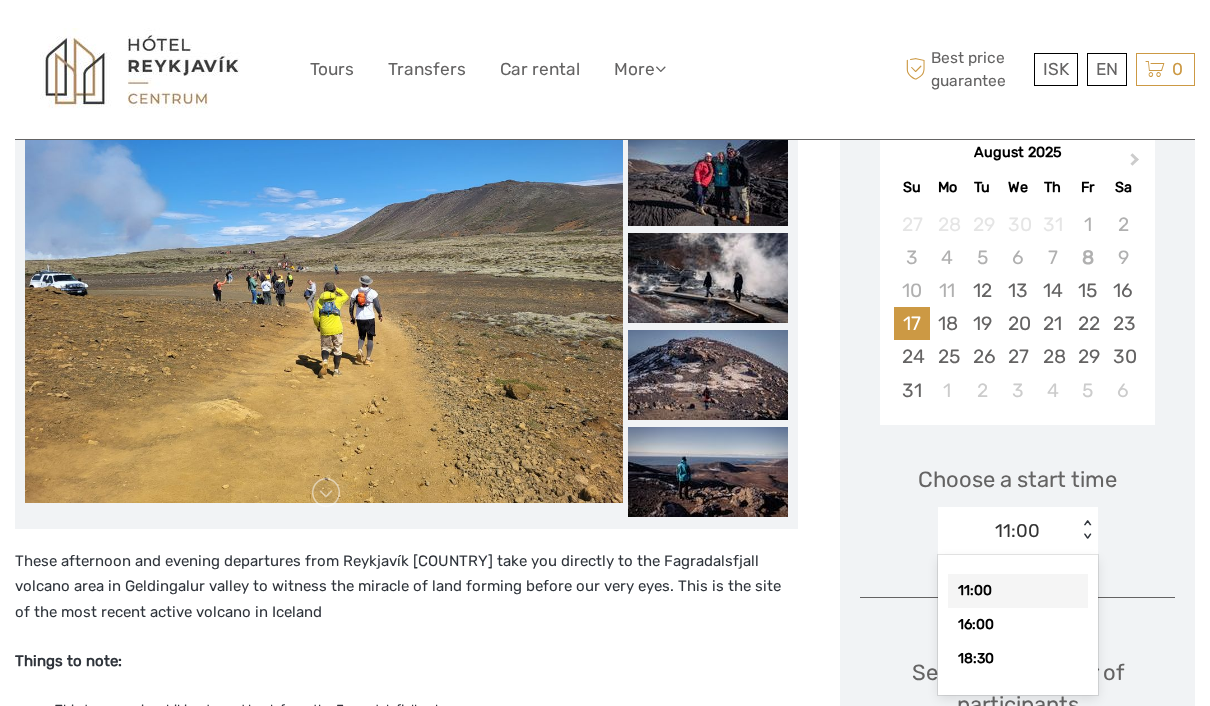 scroll, scrollTop: 367, scrollLeft: 0, axis: vertical 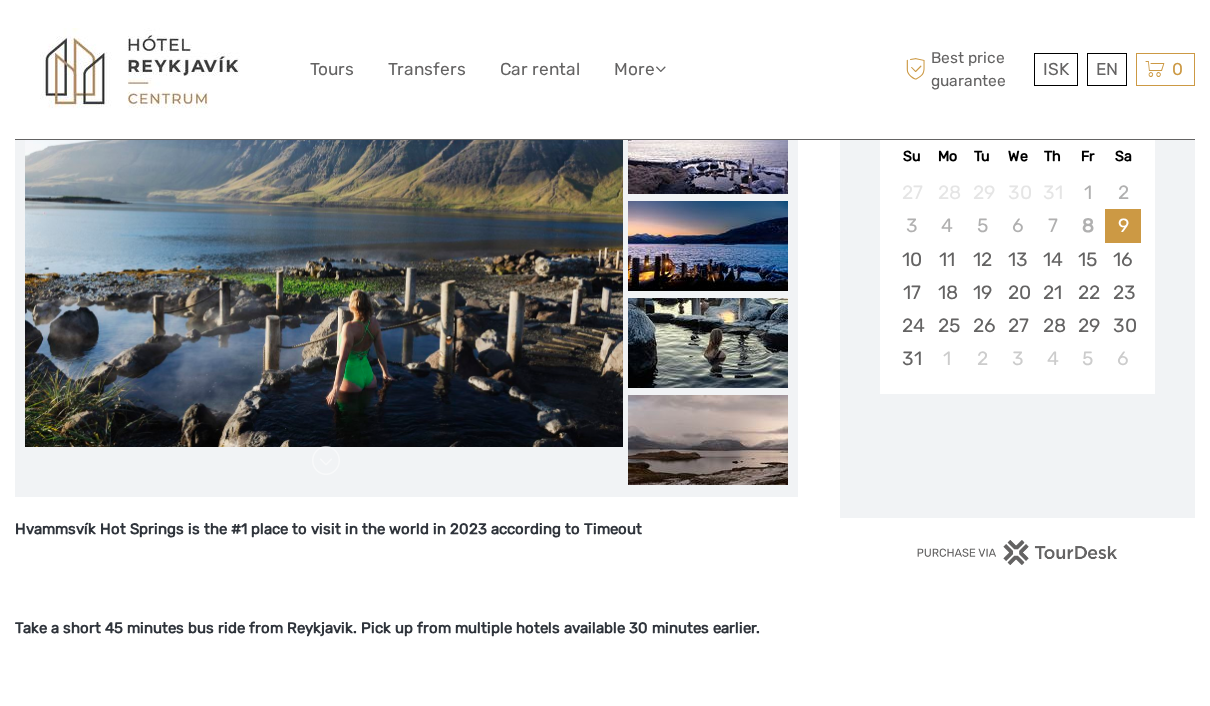 click on "15" at bounding box center [1087, 259] 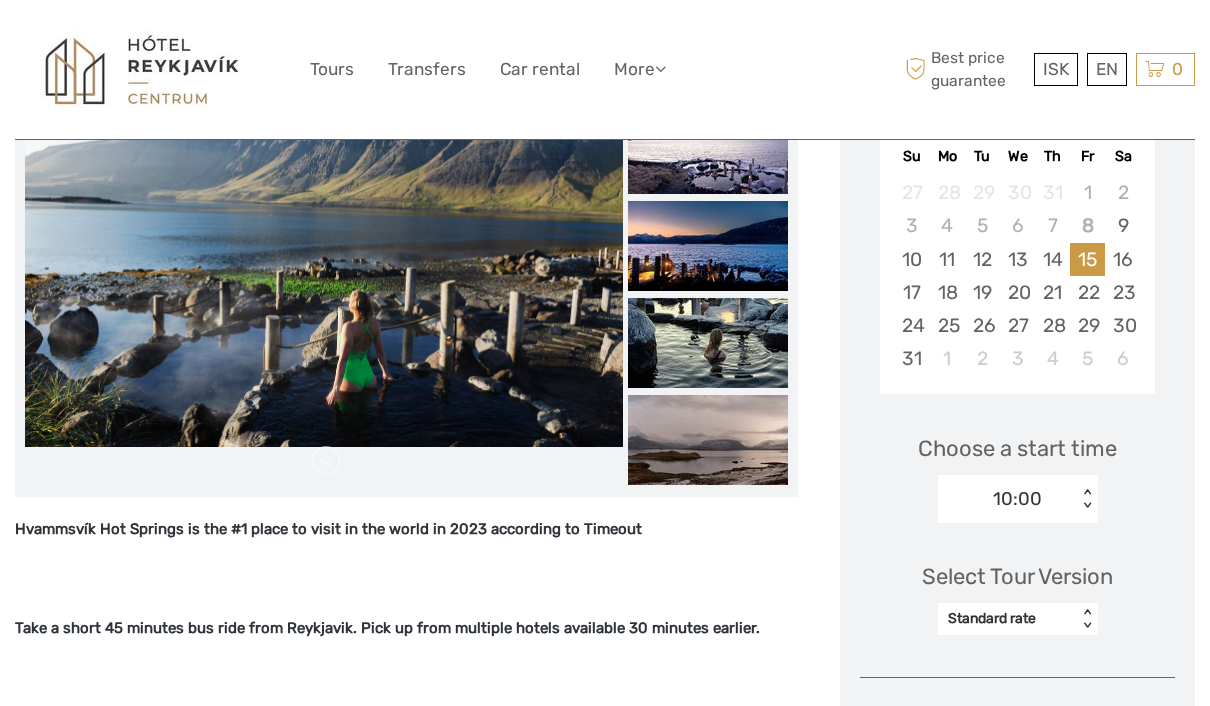 click on "16" at bounding box center [1122, 259] 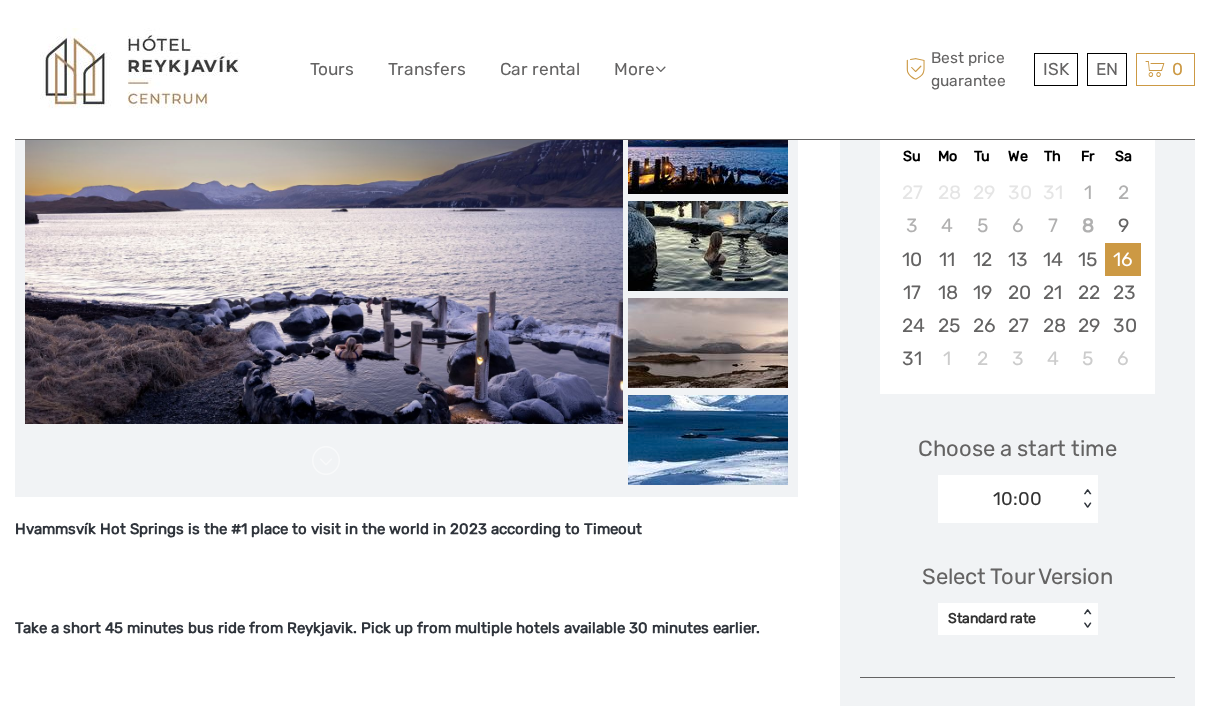 click on "17" at bounding box center [911, 292] 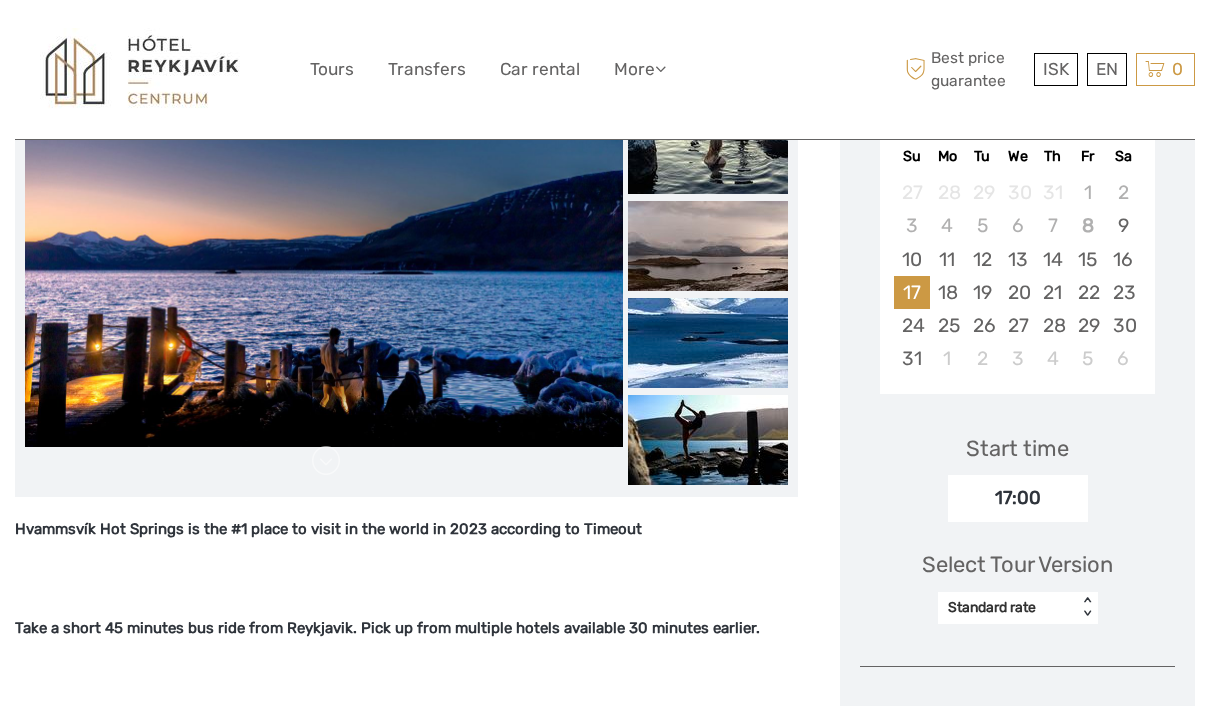 click on "17:00" at bounding box center (1018, 498) 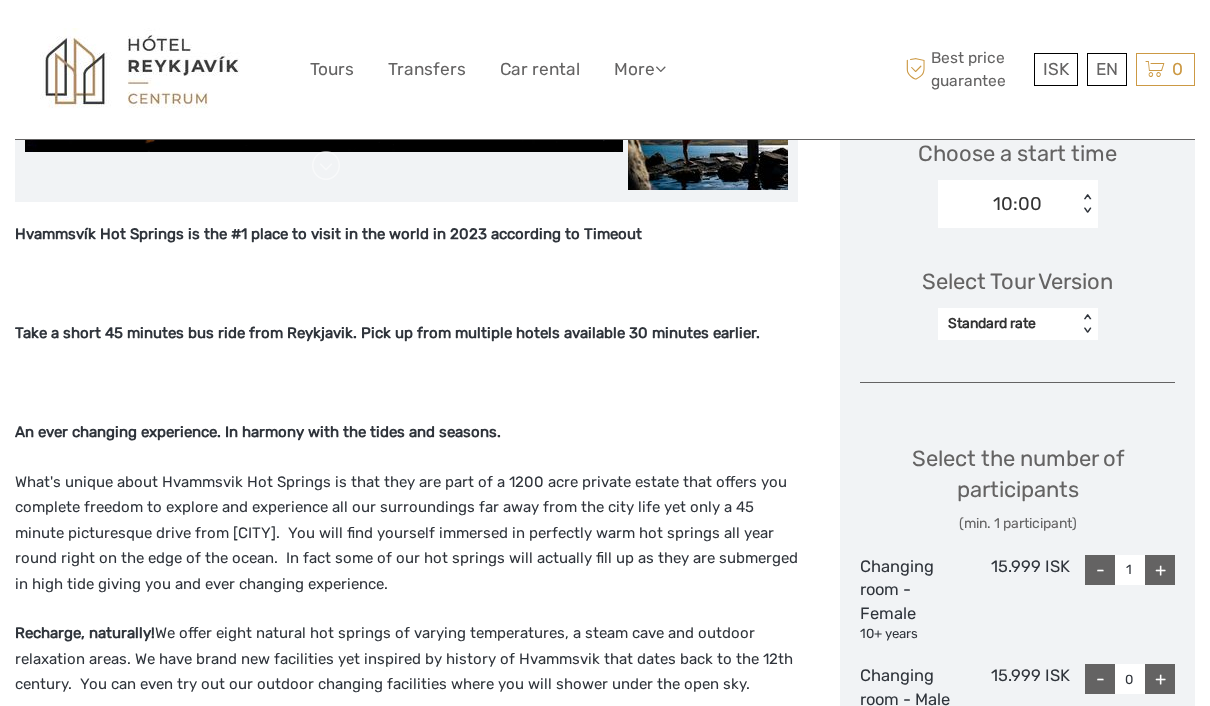 scroll, scrollTop: 736, scrollLeft: 0, axis: vertical 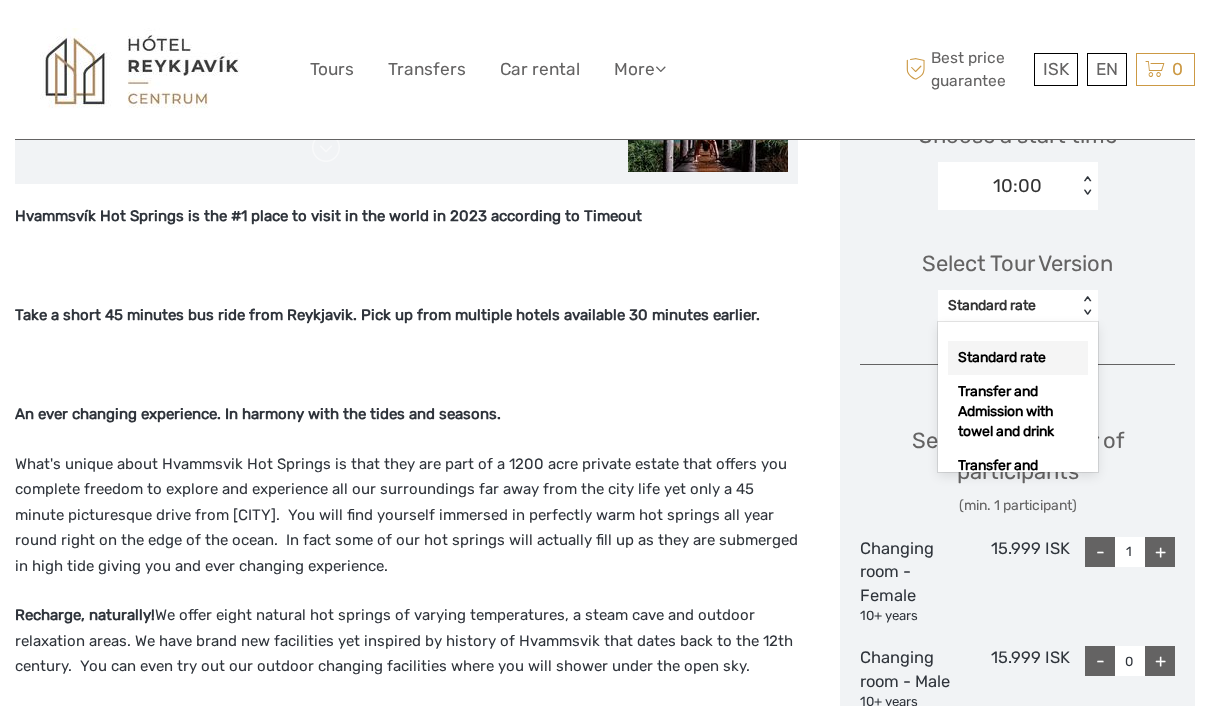 click on "Transfer and Admission with towel and drink" at bounding box center (1018, 412) 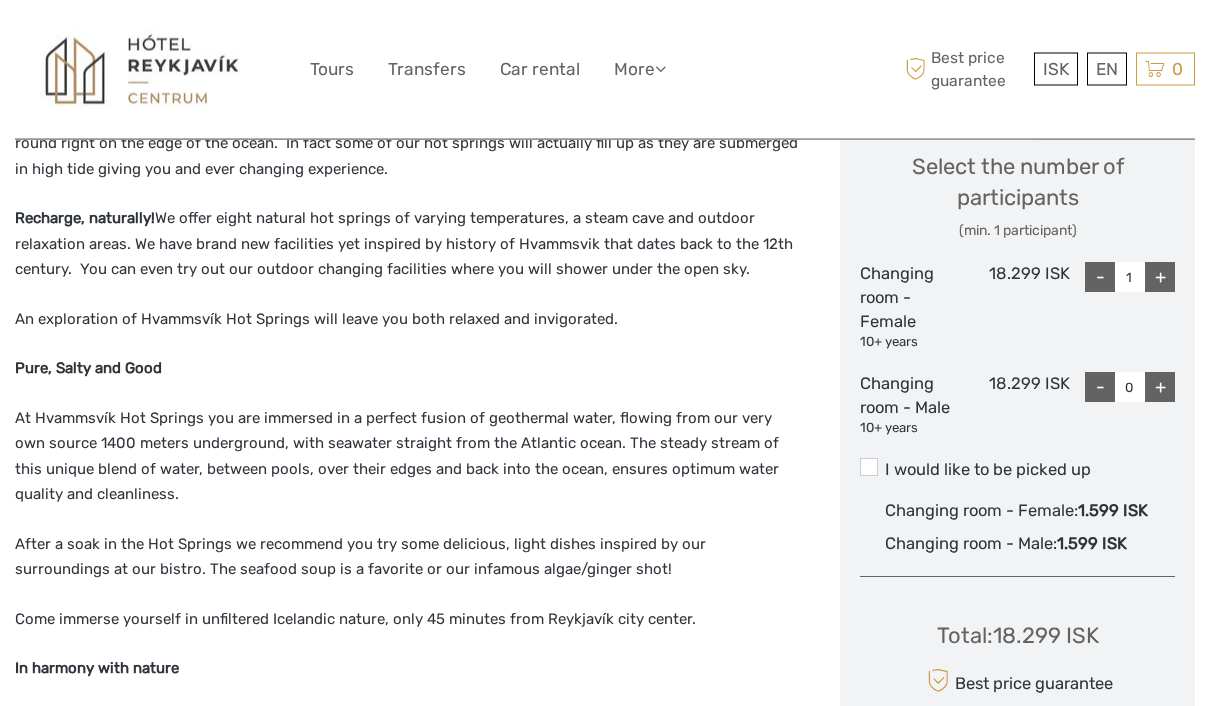 scroll, scrollTop: 1133, scrollLeft: 0, axis: vertical 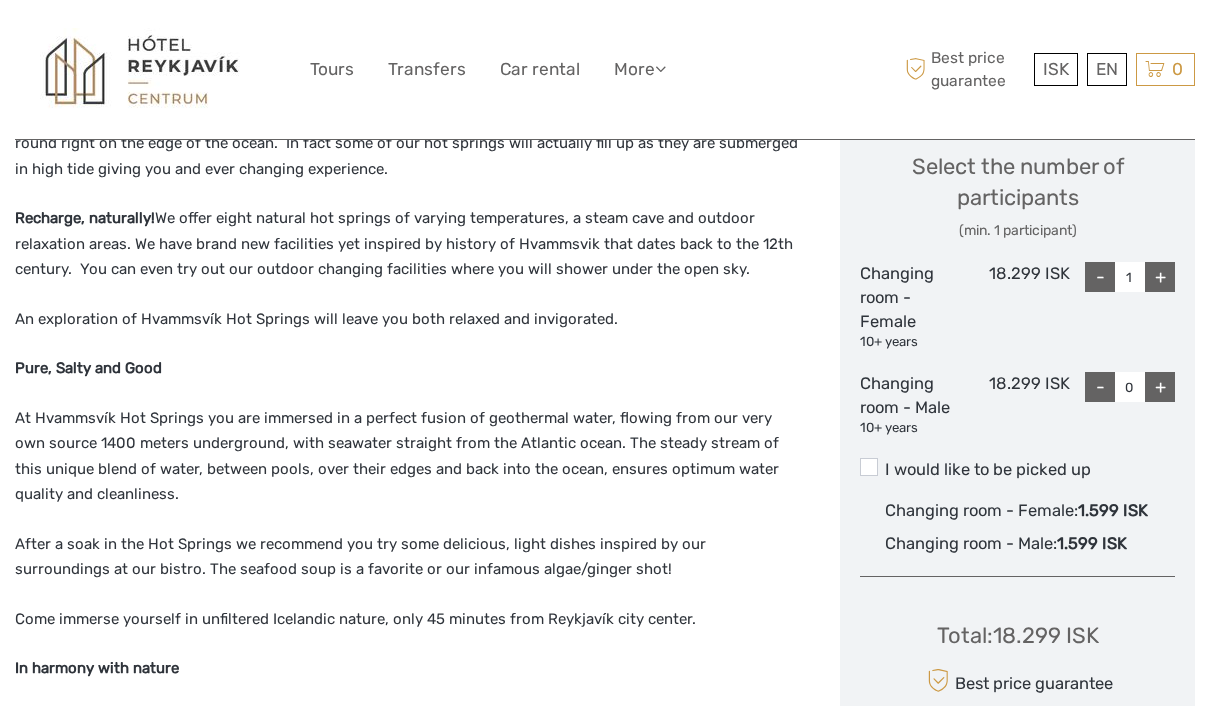click on "I would like to be picked up" at bounding box center [1017, 470] 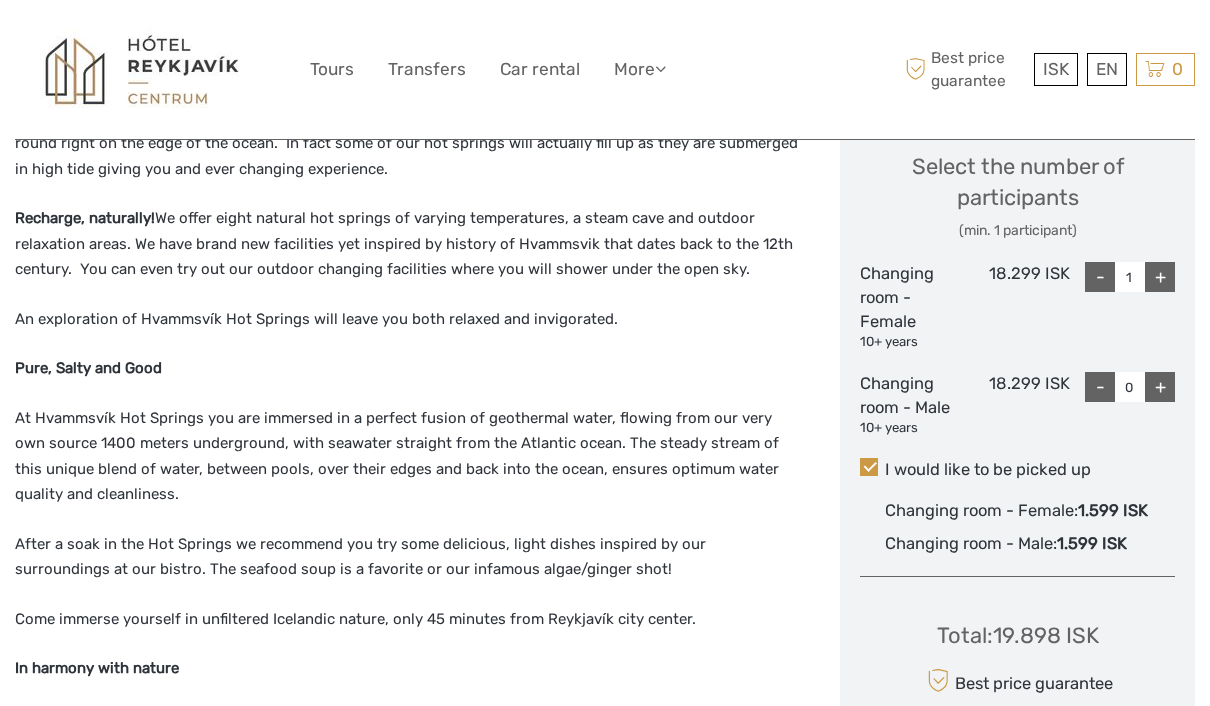click on "-" at bounding box center (1100, 277) 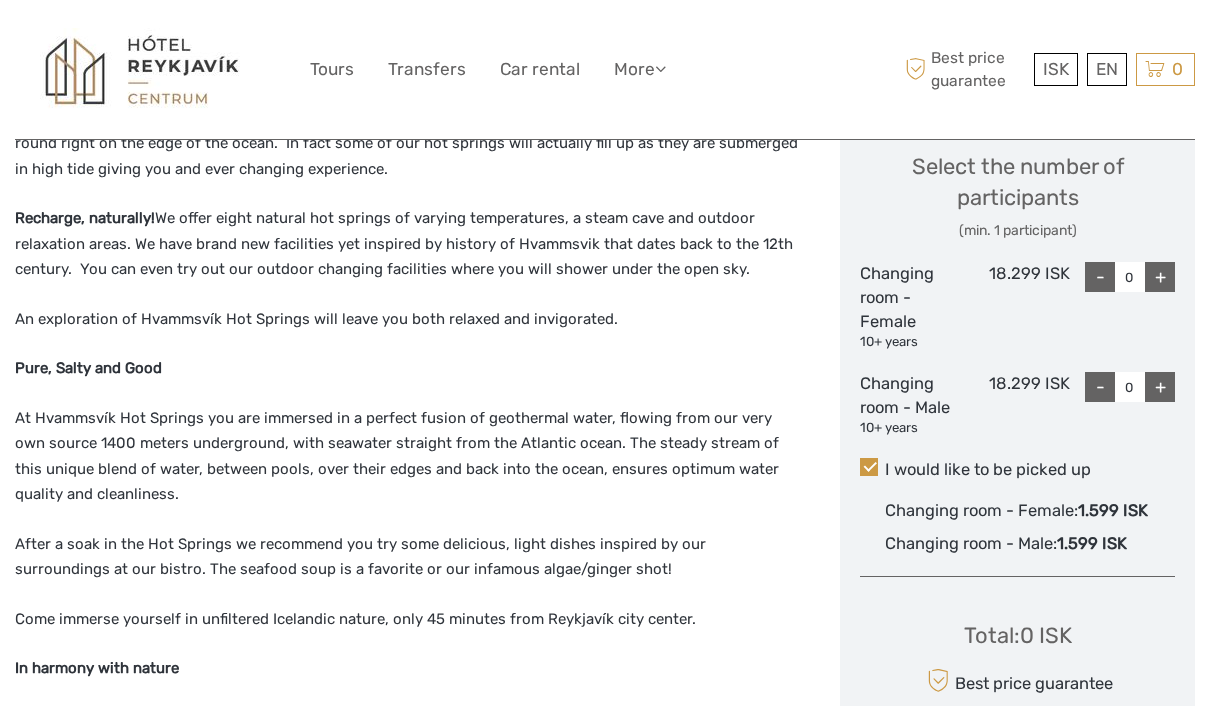 click on "+" at bounding box center [1160, 387] 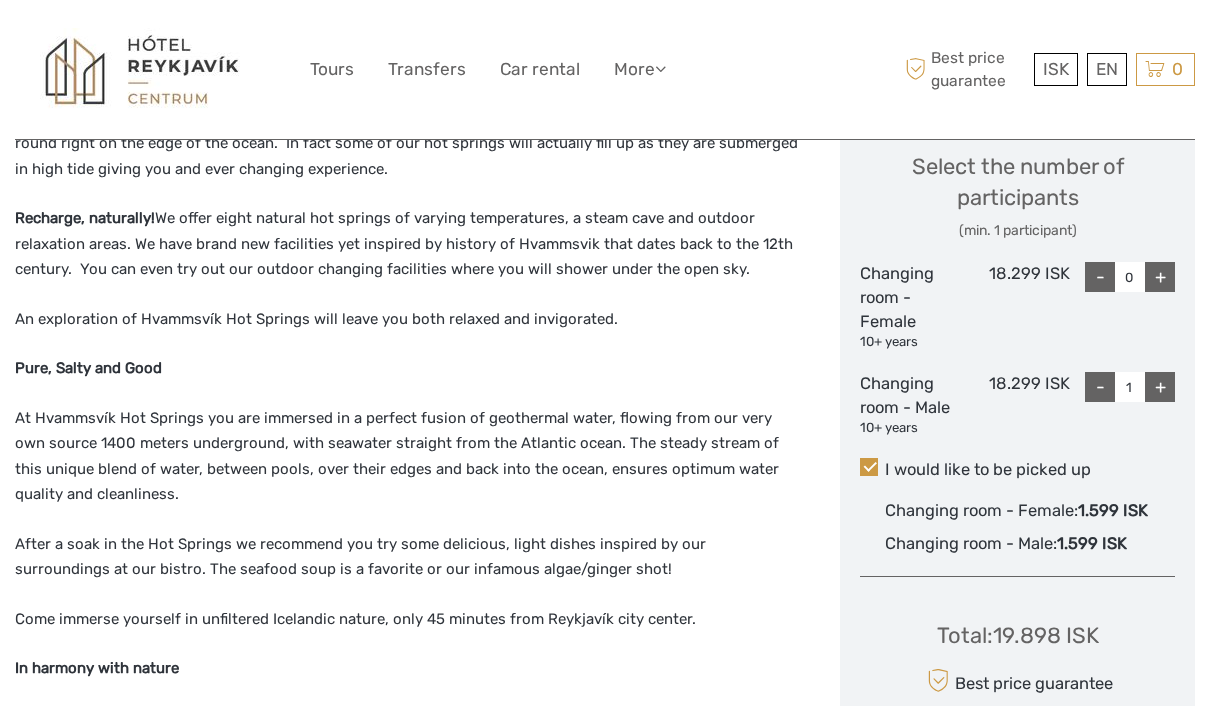 click on "+" at bounding box center [1160, 387] 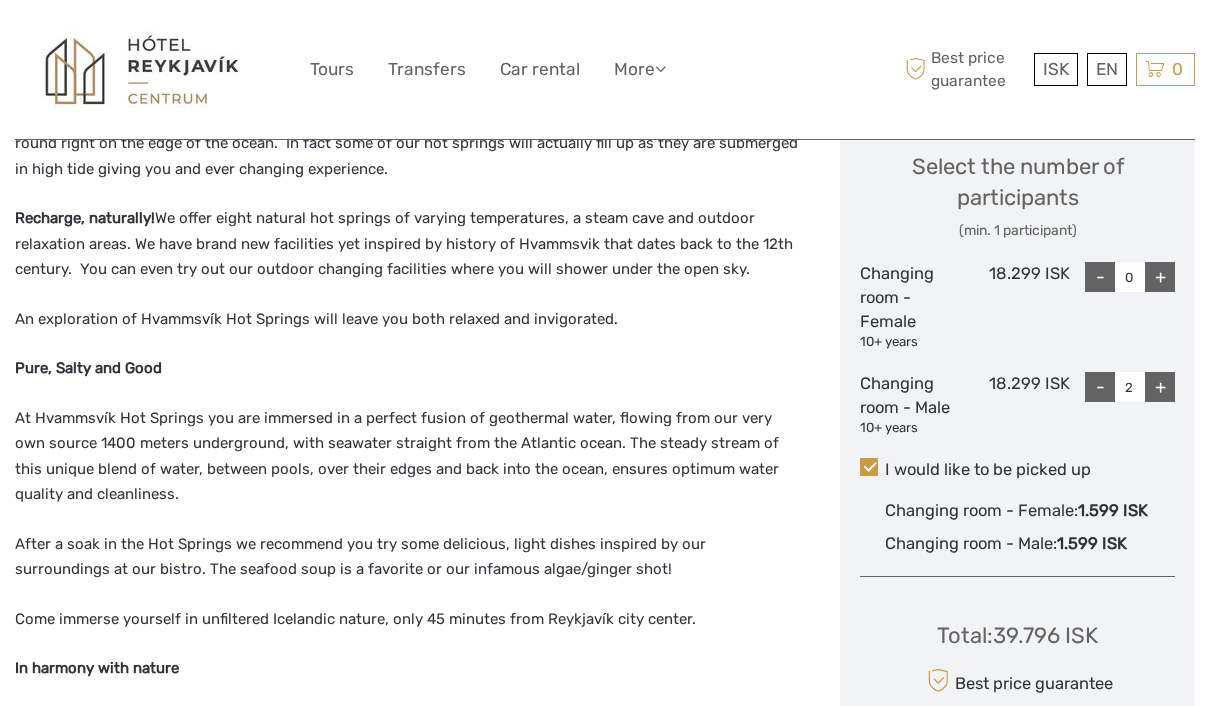 click on "I would like to be picked up" at bounding box center [1017, 470] 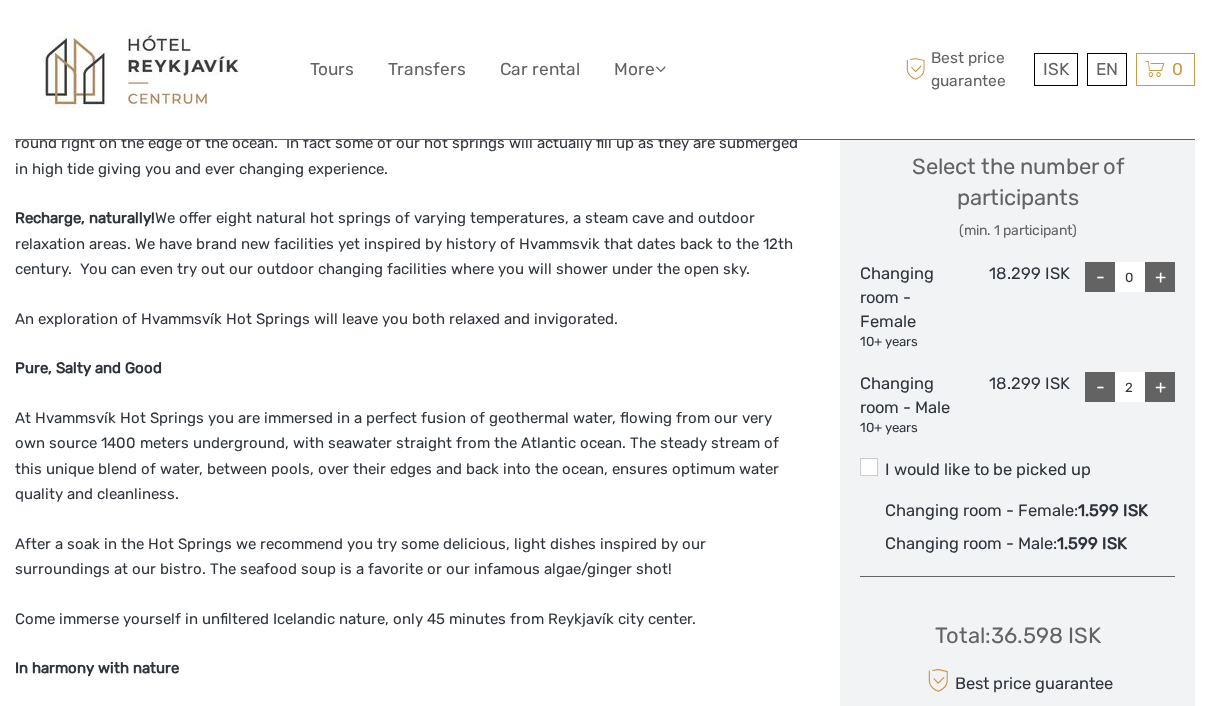 click on "I would like to be picked up" at bounding box center (1017, 470) 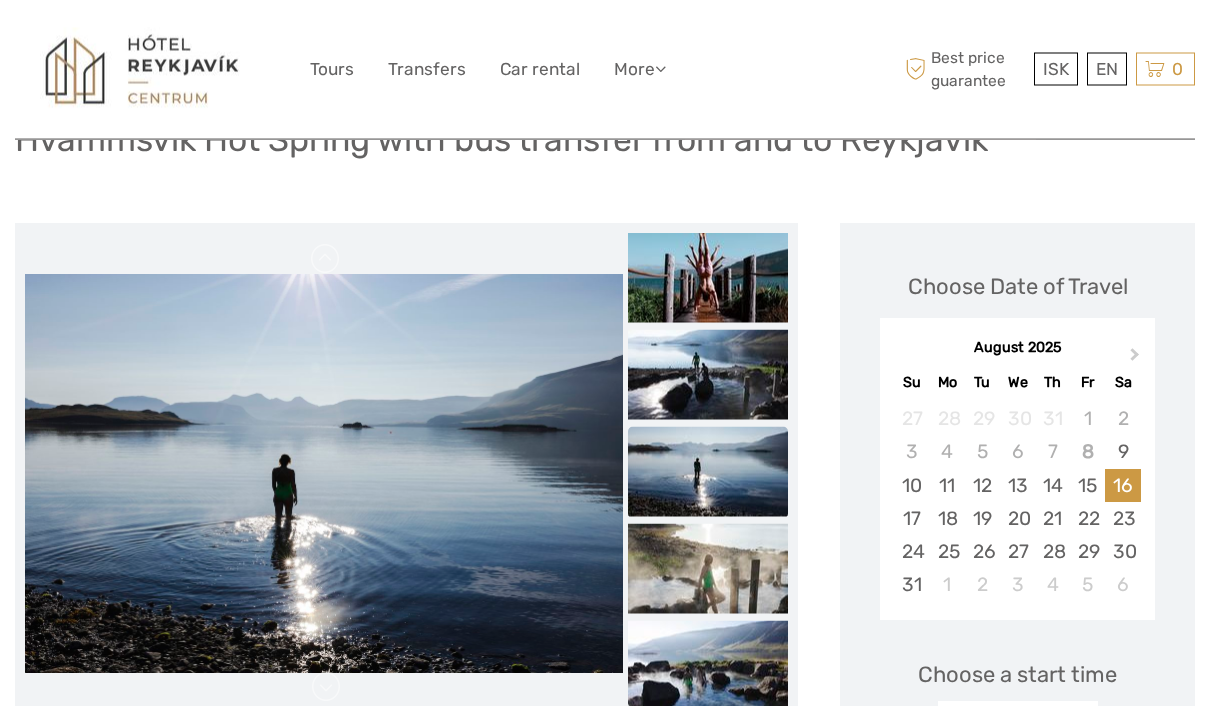 scroll, scrollTop: 218, scrollLeft: 0, axis: vertical 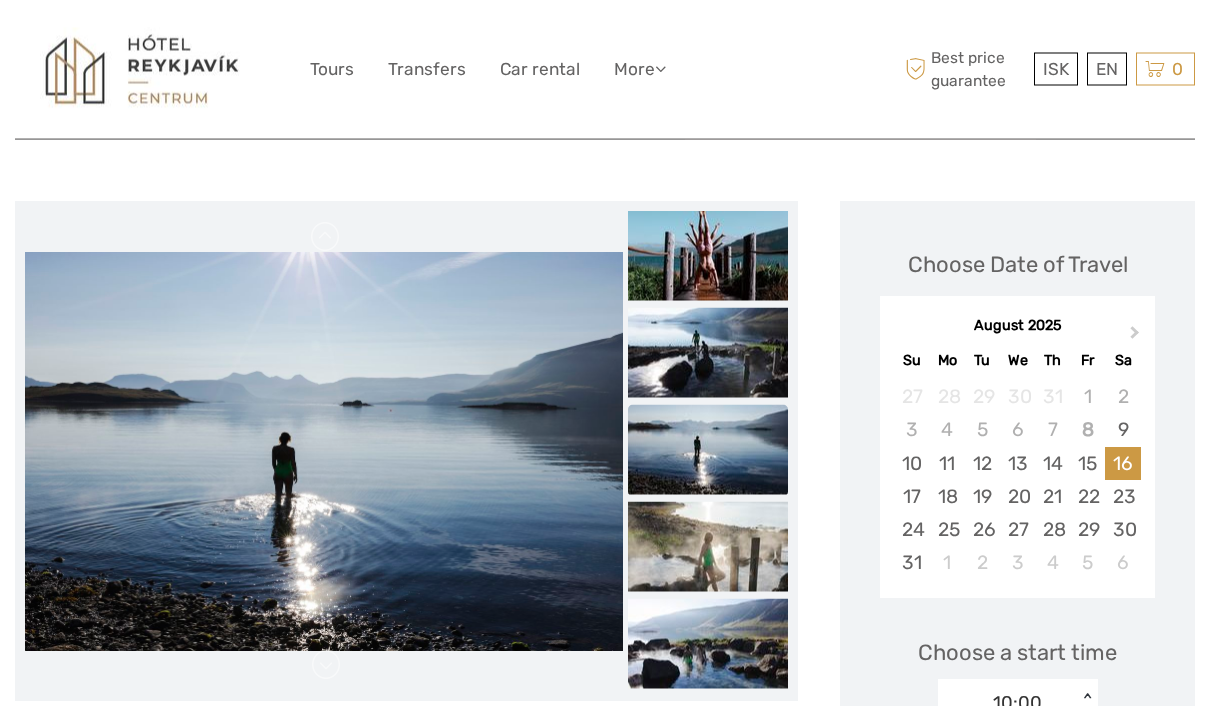 click at bounding box center [708, 354] 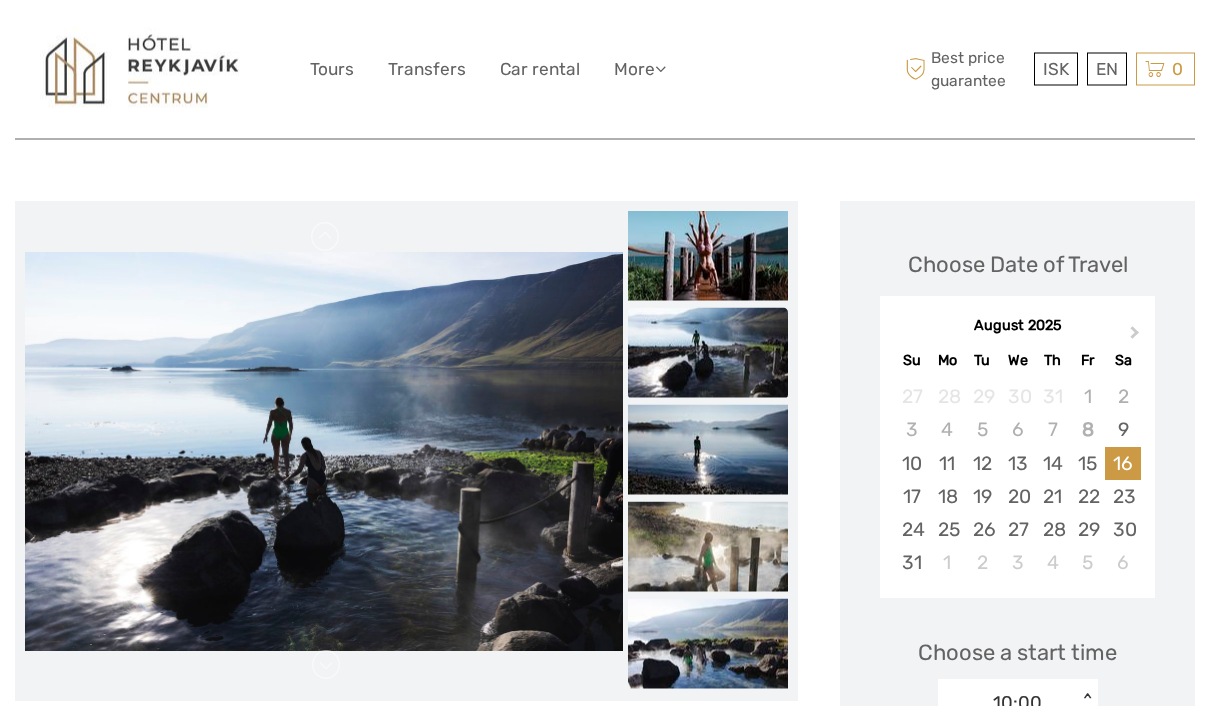 click at bounding box center (708, 451) 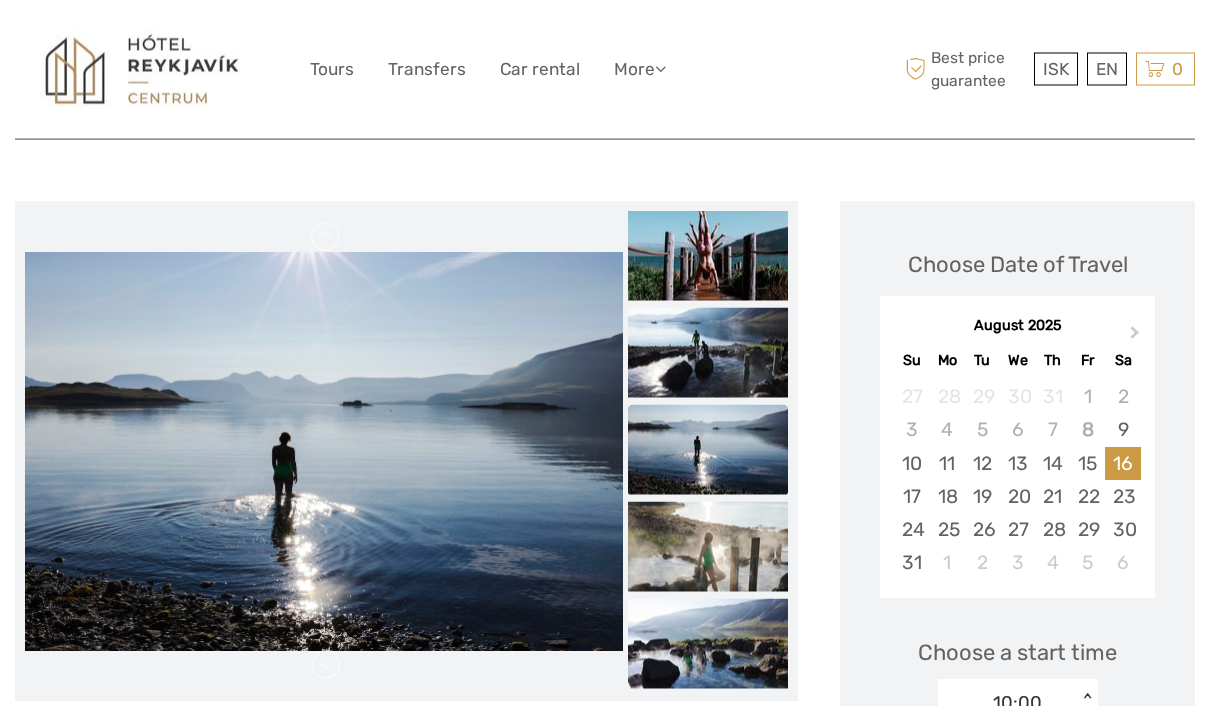 click at bounding box center [708, 548] 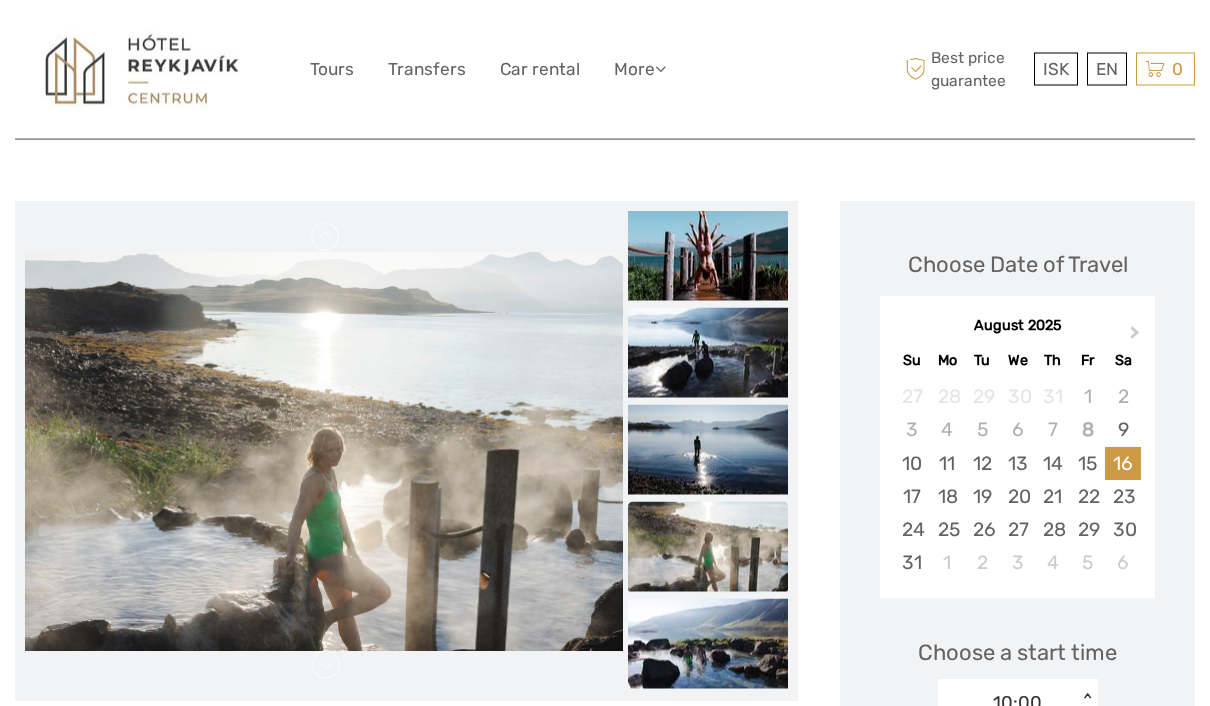 scroll, scrollTop: 219, scrollLeft: 0, axis: vertical 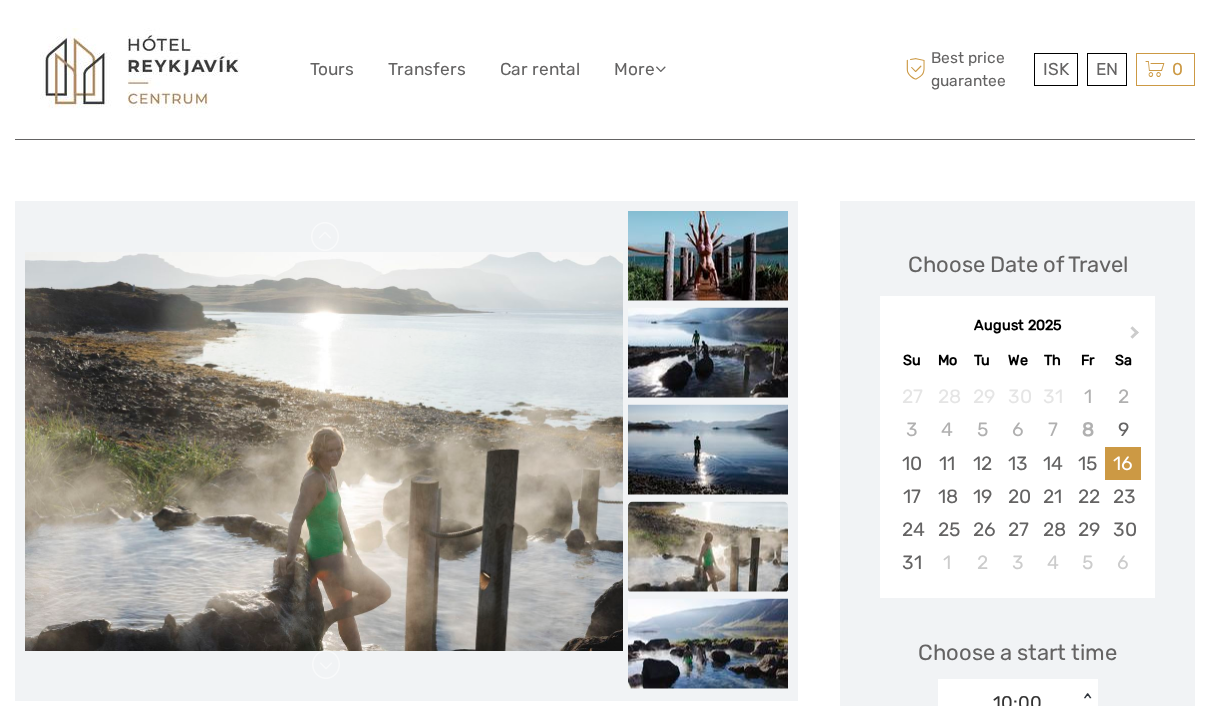 click at bounding box center (708, 644) 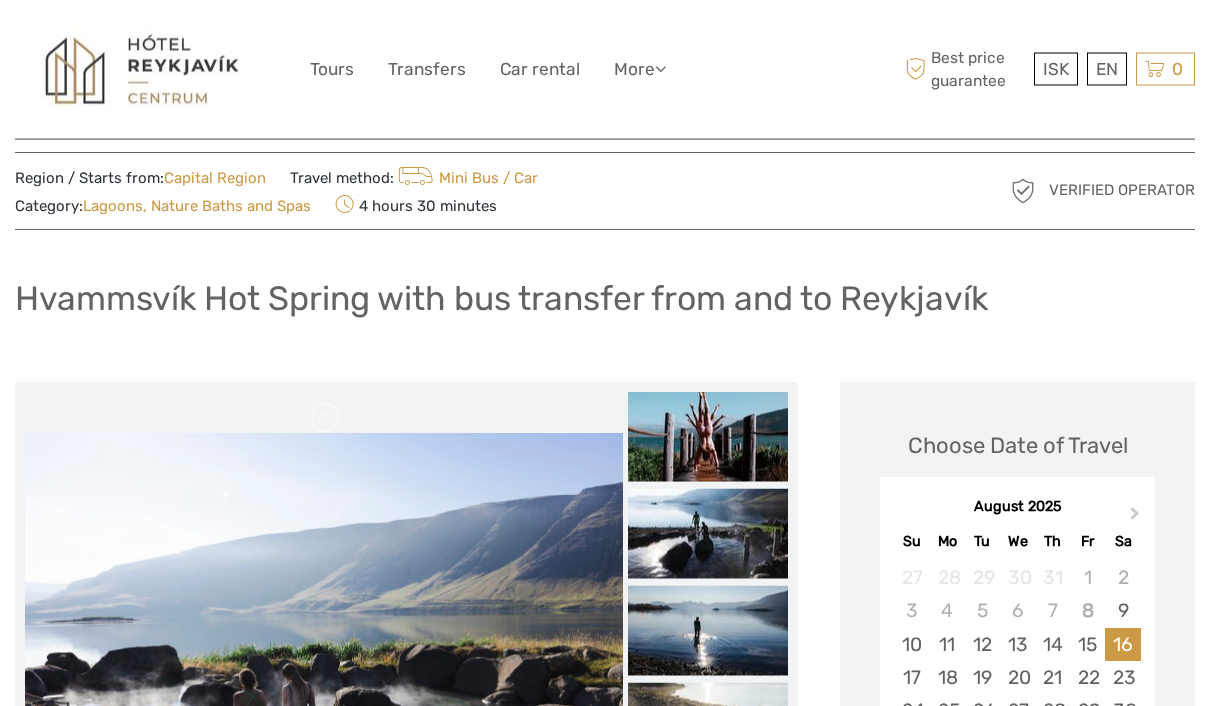 scroll, scrollTop: 0, scrollLeft: 0, axis: both 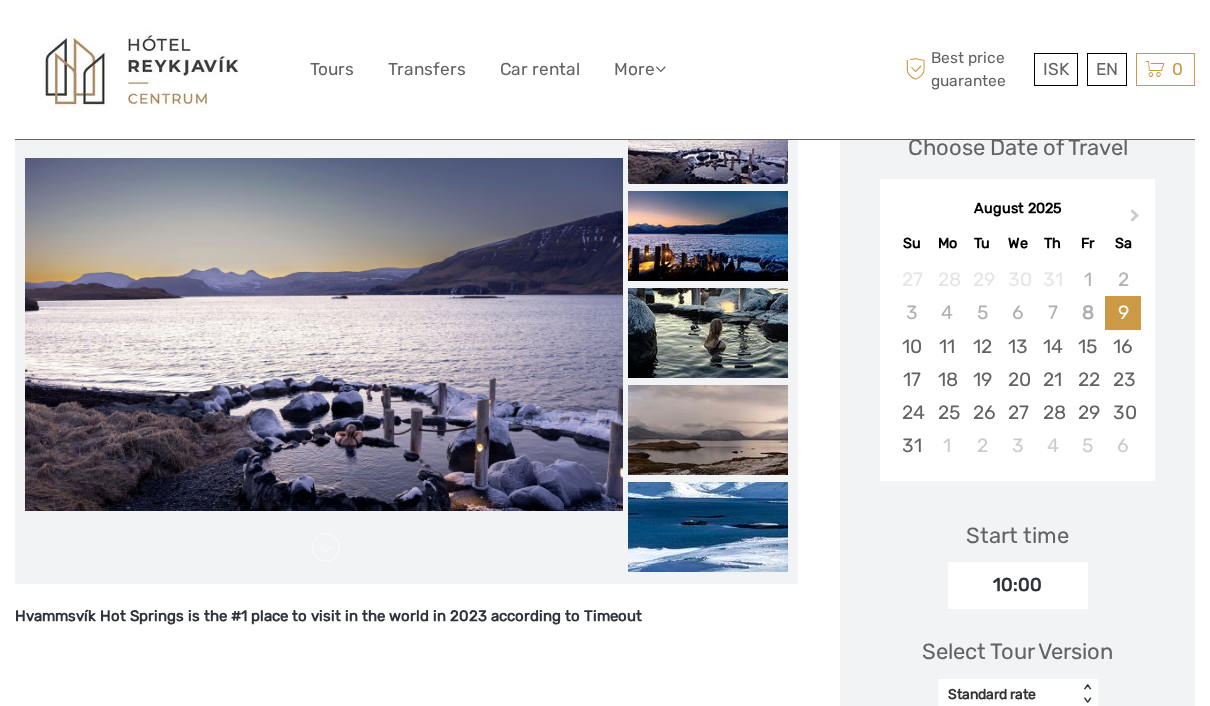 click on "16" at bounding box center [1122, 346] 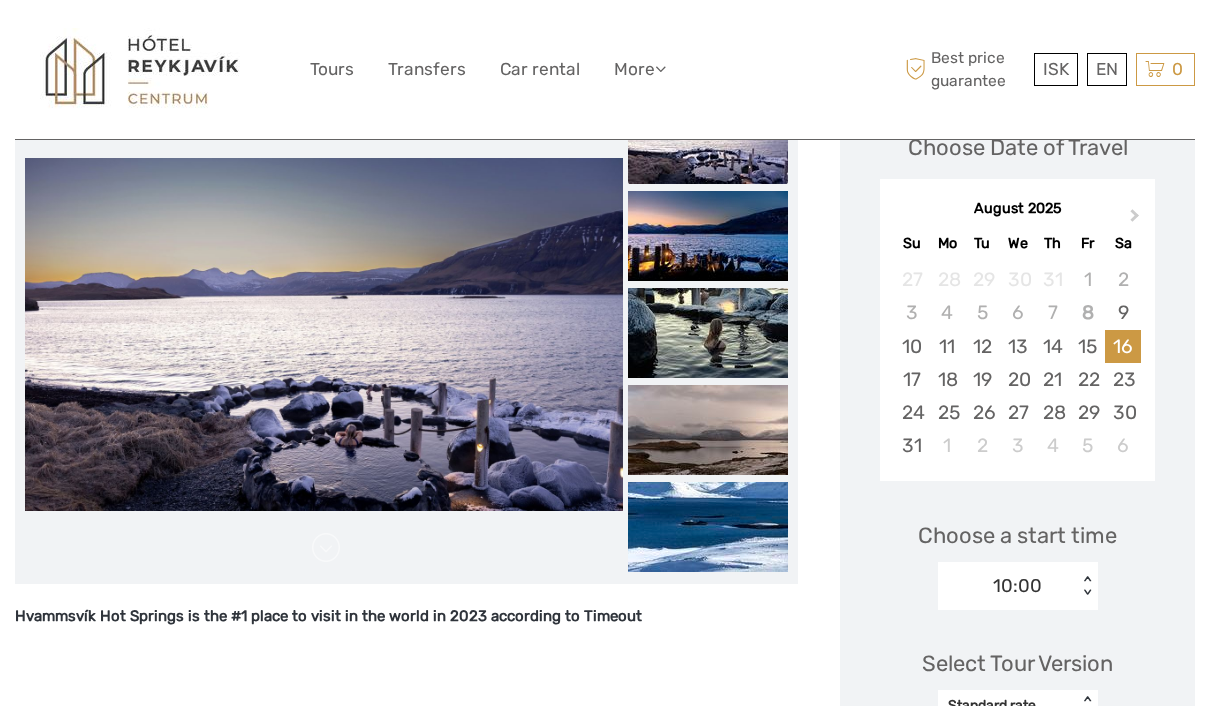 click on "23" at bounding box center (1122, 379) 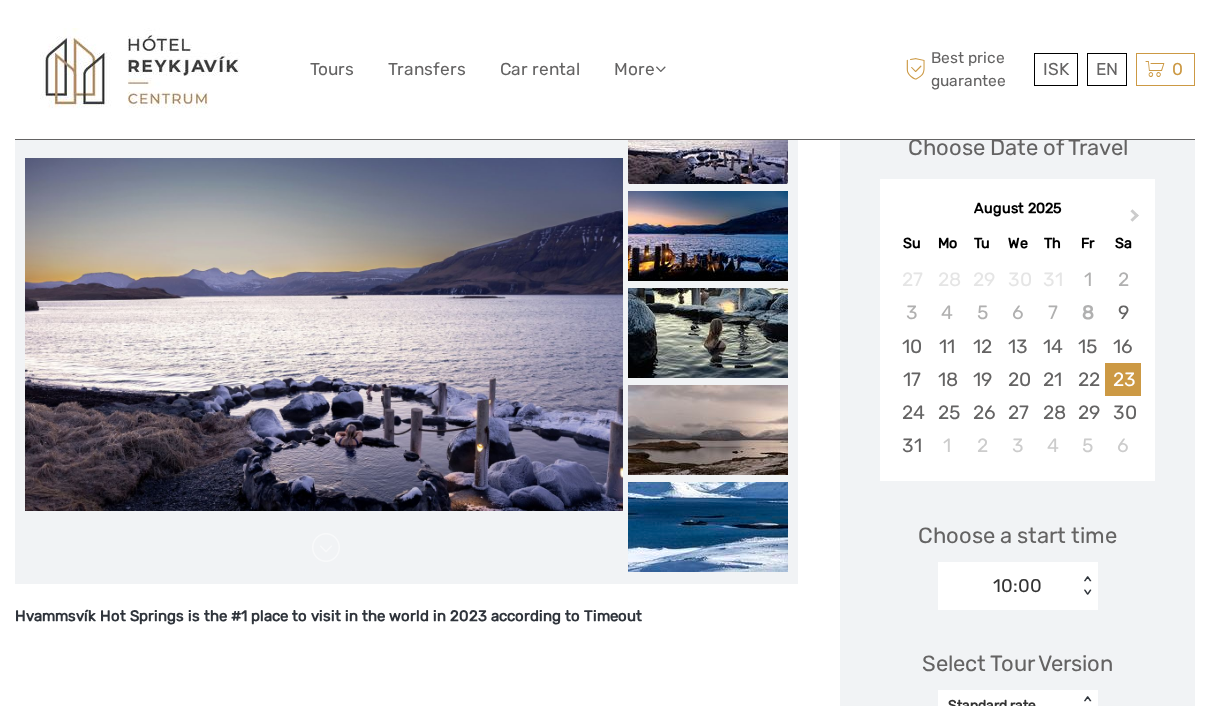click on "16" at bounding box center [1122, 346] 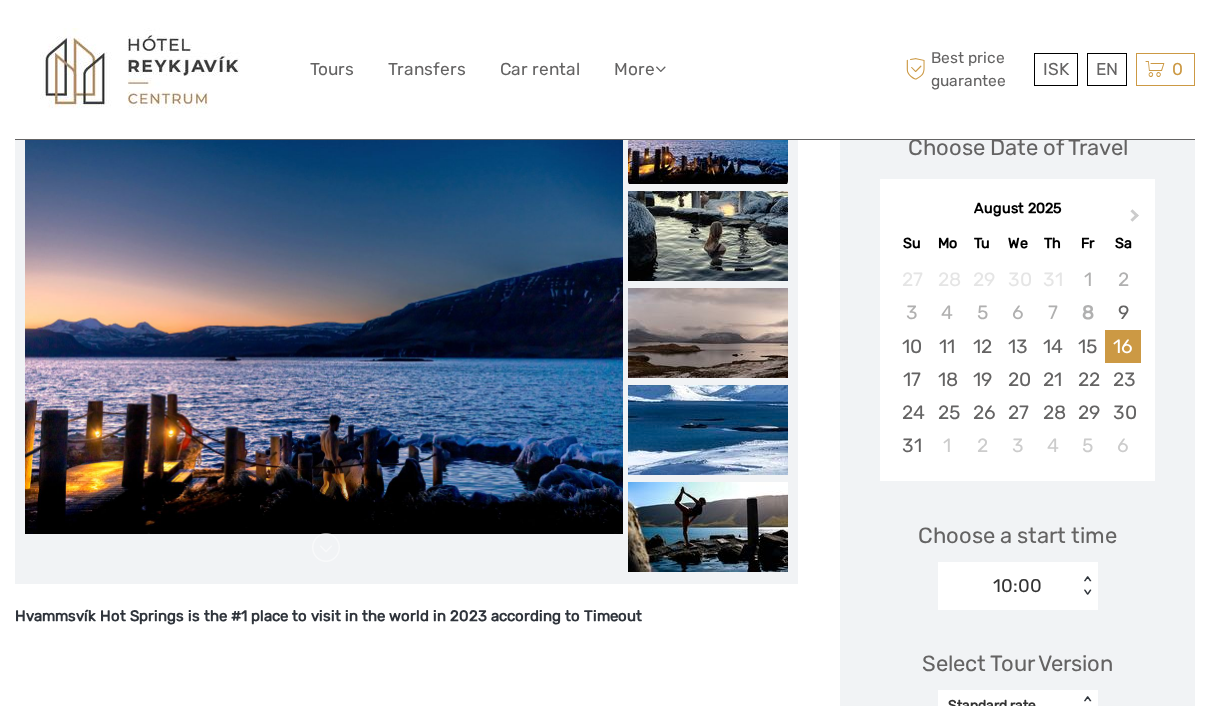 click on "17" at bounding box center [911, 379] 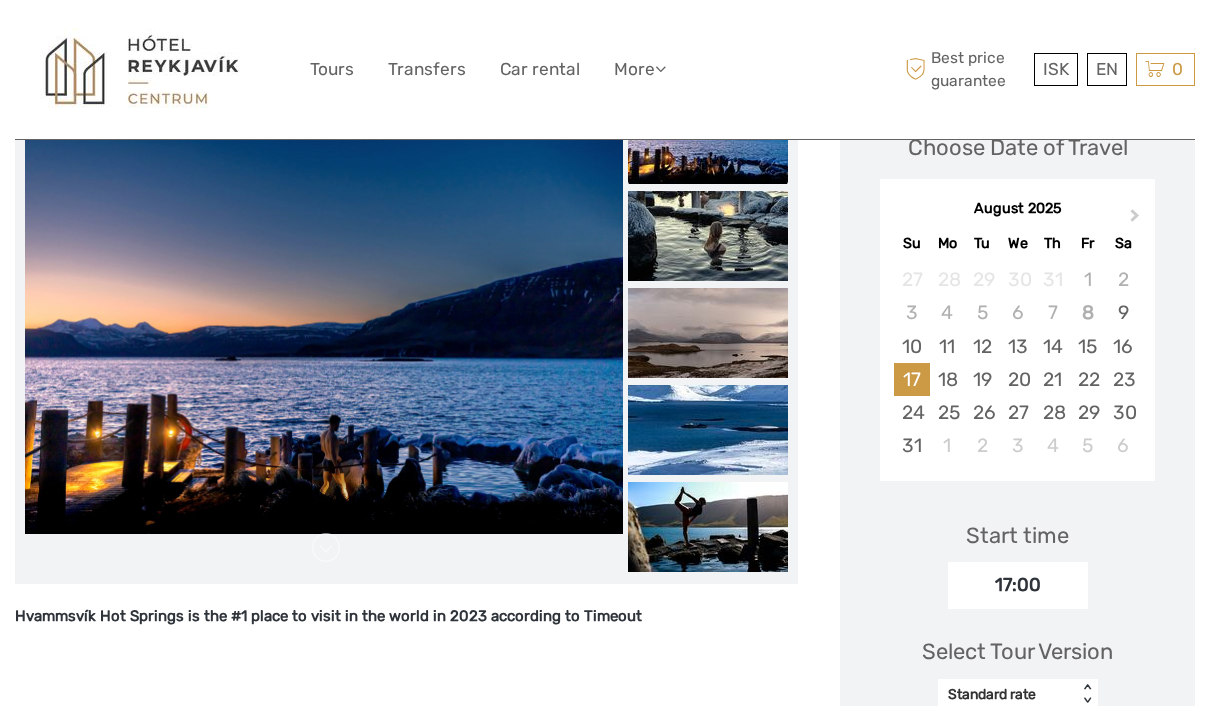 click on "24" at bounding box center [911, 412] 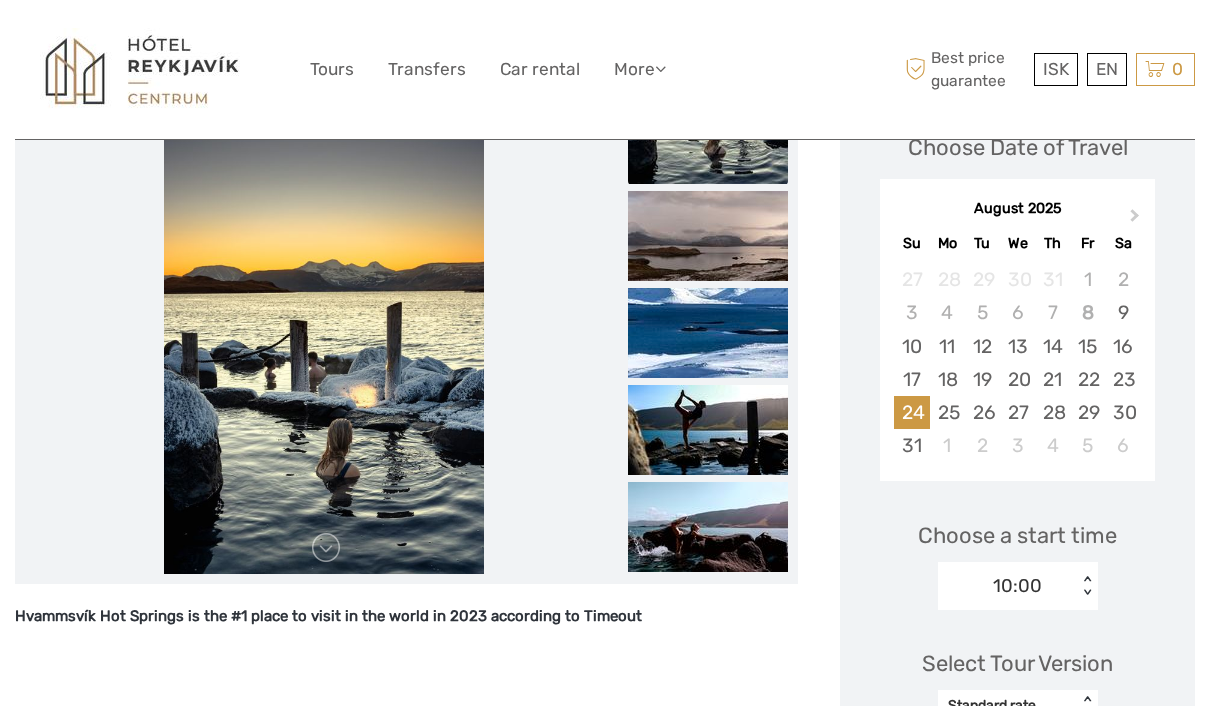 click on "10" at bounding box center [911, 346] 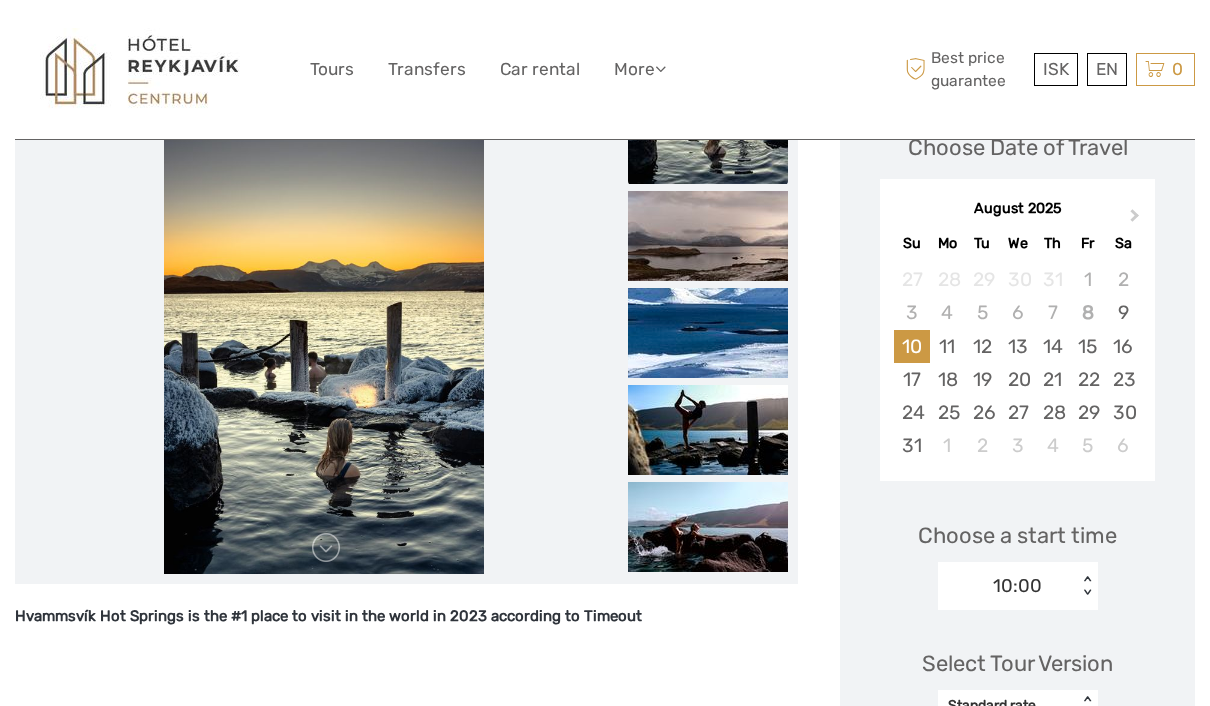 click on "31" at bounding box center [911, 445] 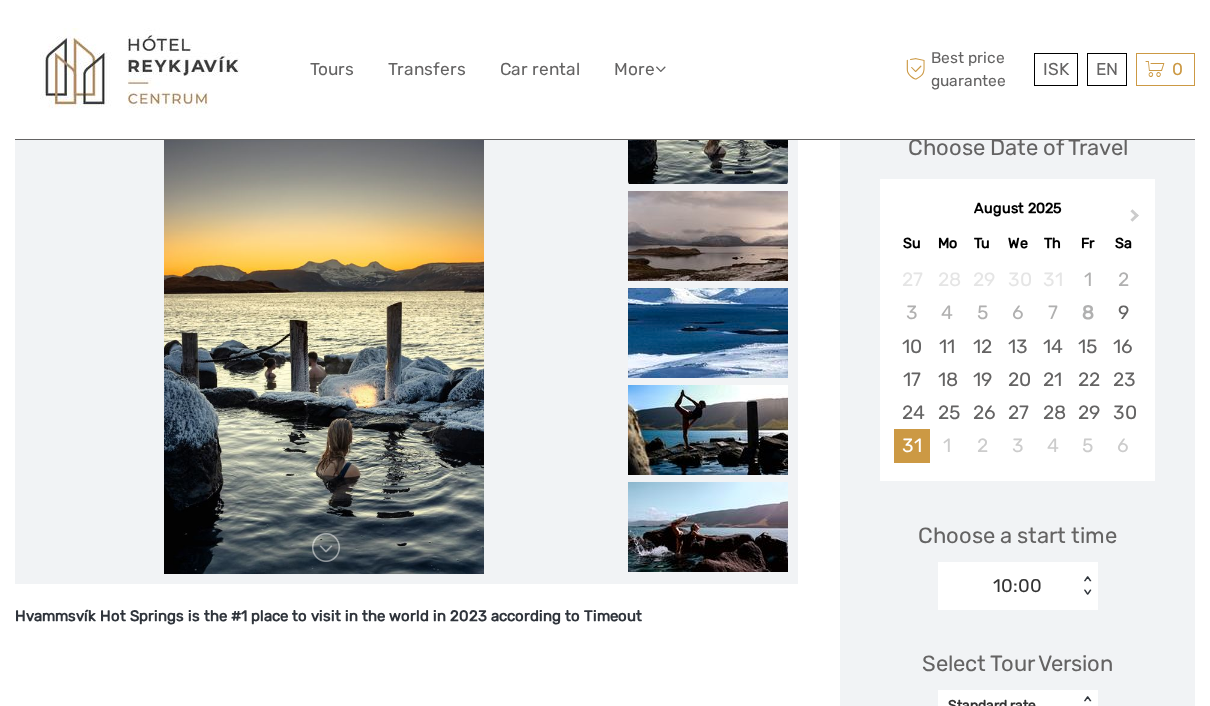 click on "17" at bounding box center [911, 379] 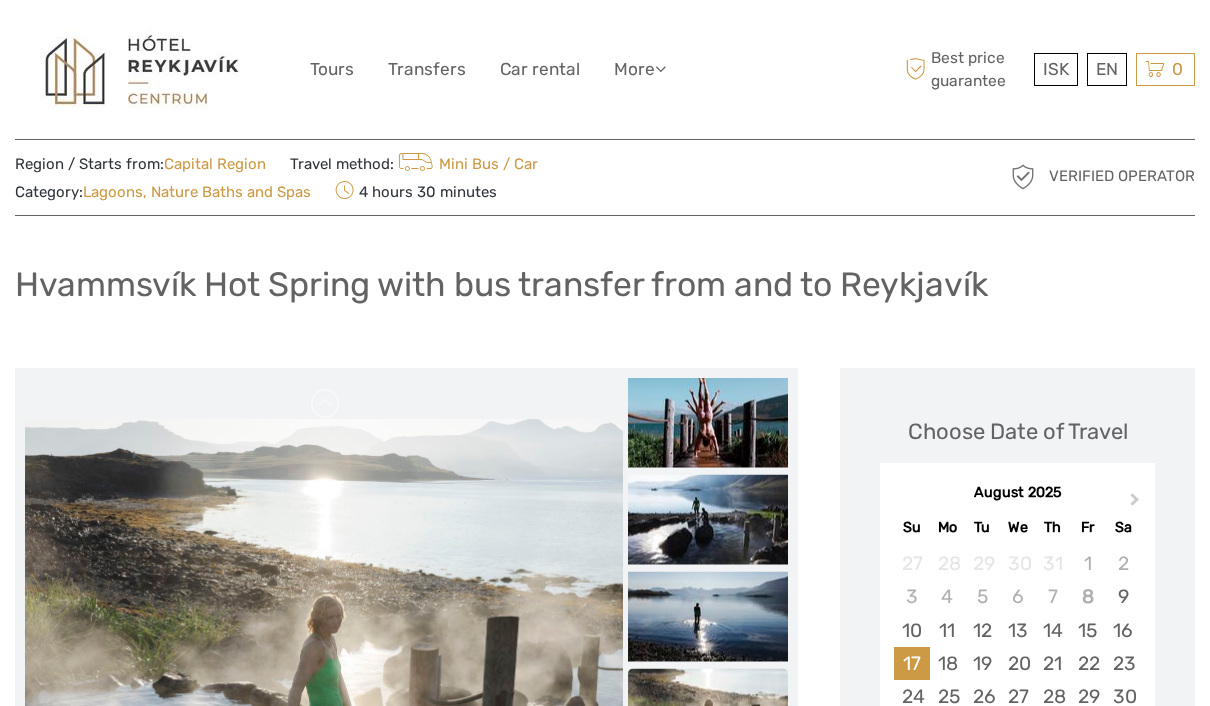 scroll, scrollTop: 0, scrollLeft: 0, axis: both 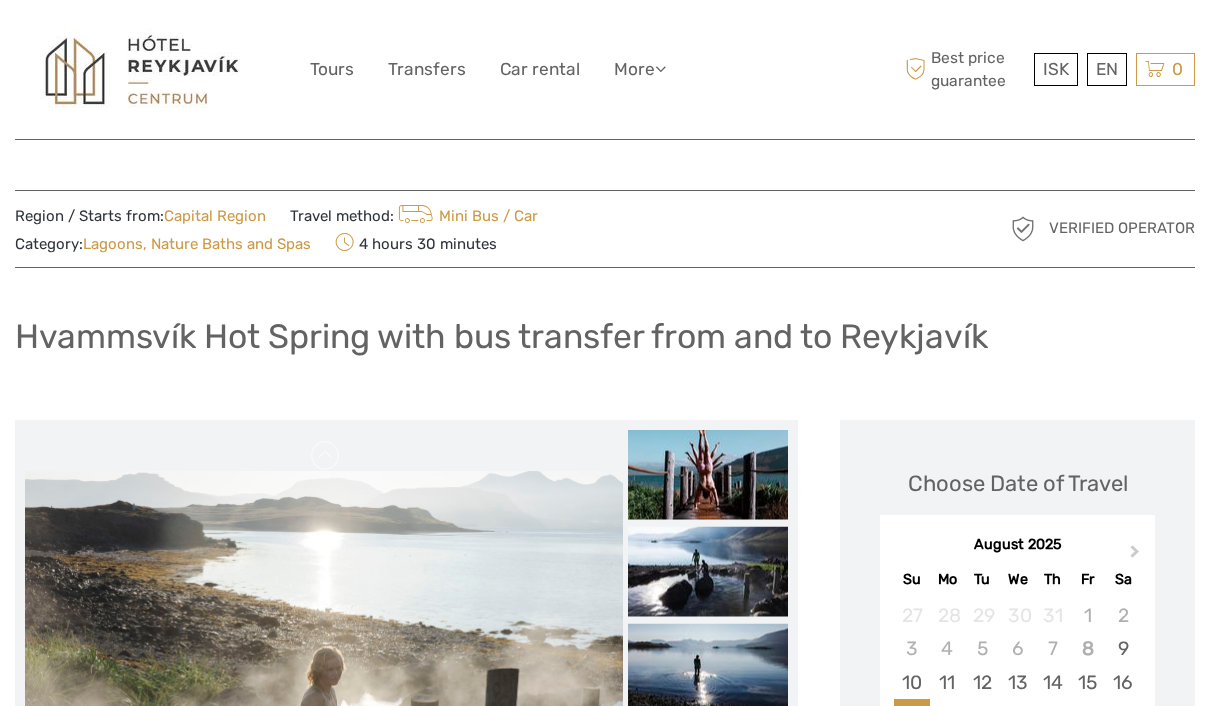 click on "Hvammsvík Hot Spring with bus transfer from and to Reykjavík" at bounding box center [501, 336] 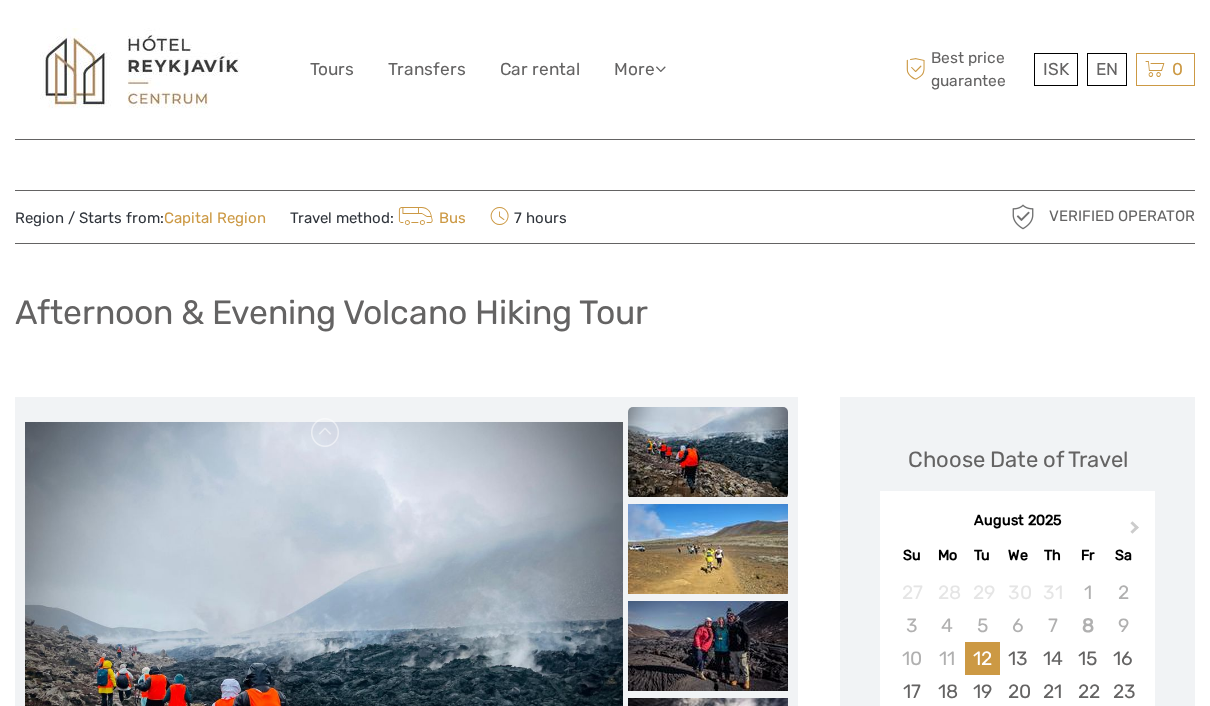 scroll, scrollTop: 0, scrollLeft: 0, axis: both 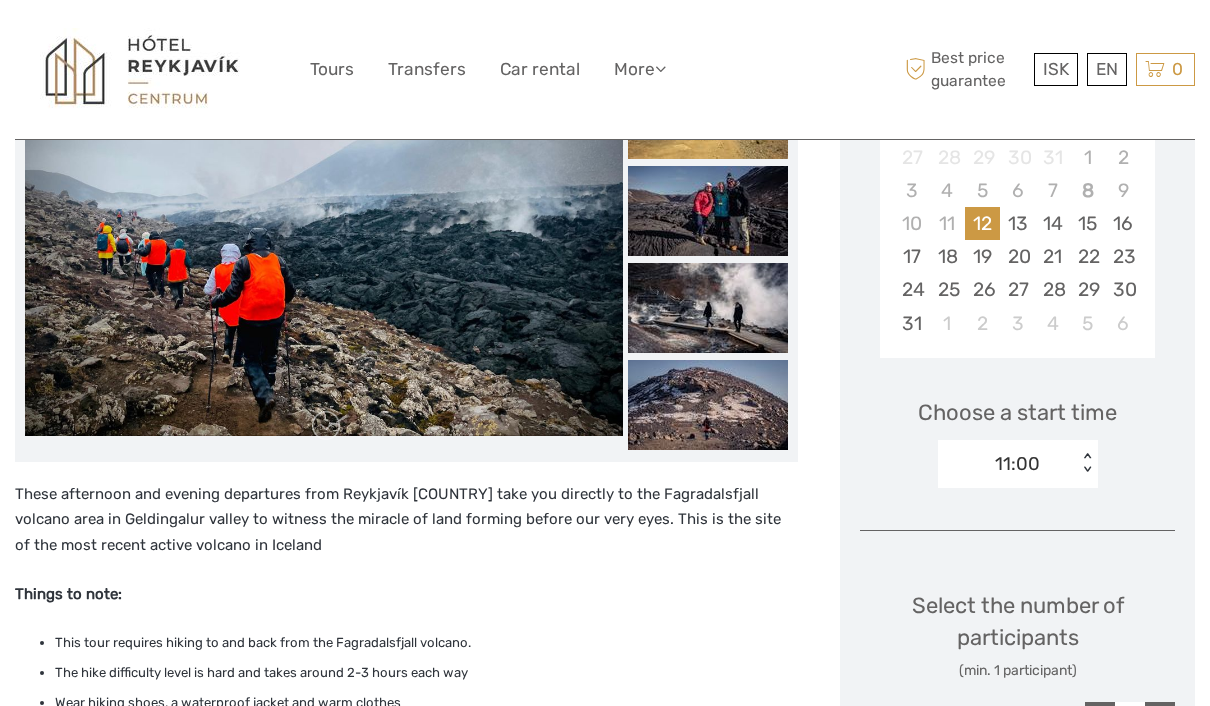 click on "16" at bounding box center (1122, 223) 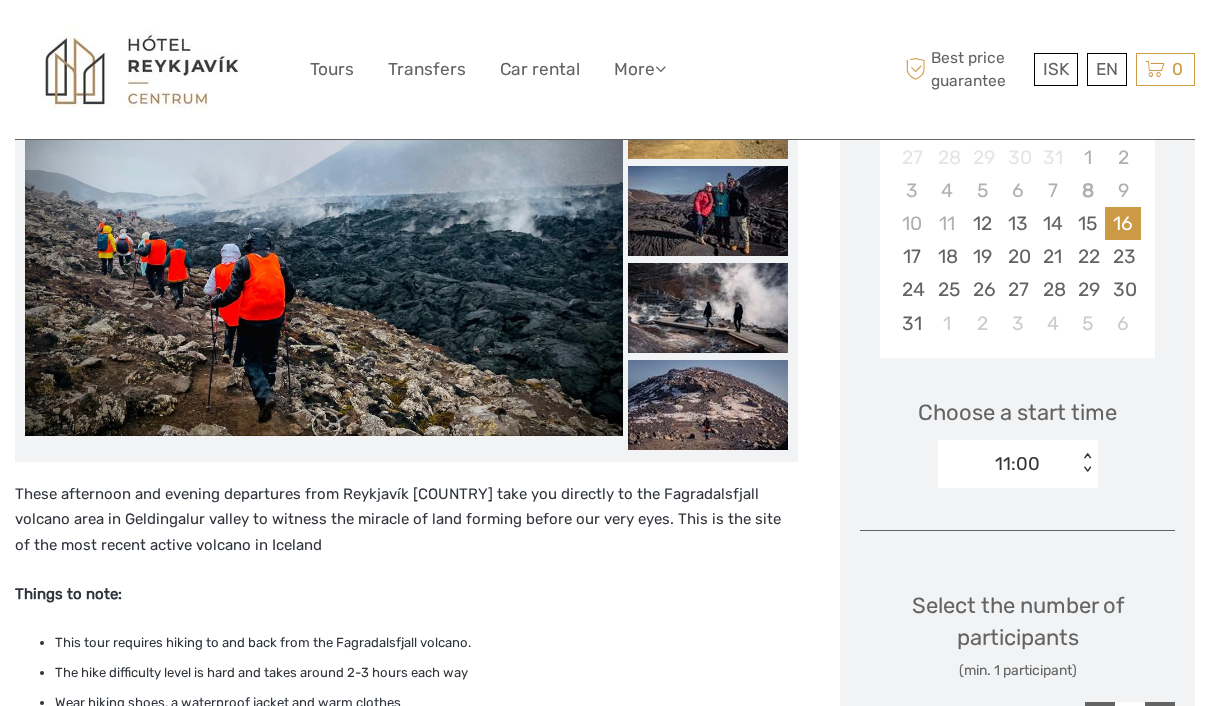 click on "17" at bounding box center (911, 256) 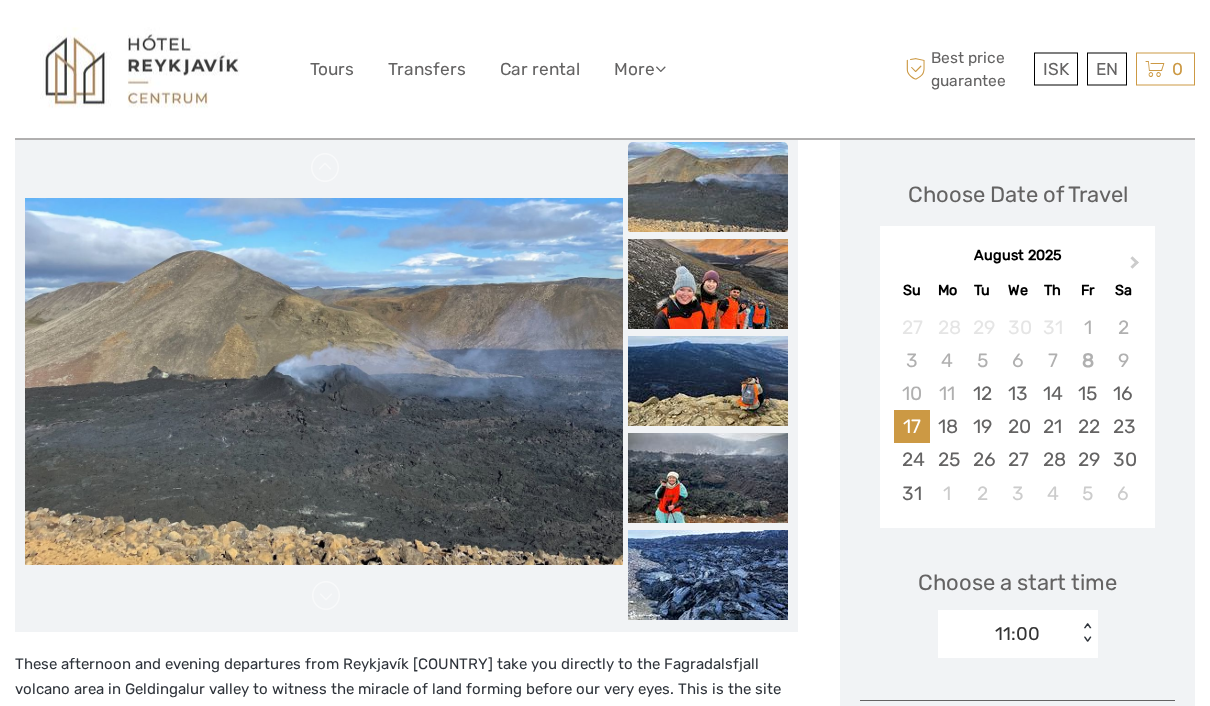 scroll, scrollTop: 258, scrollLeft: 0, axis: vertical 